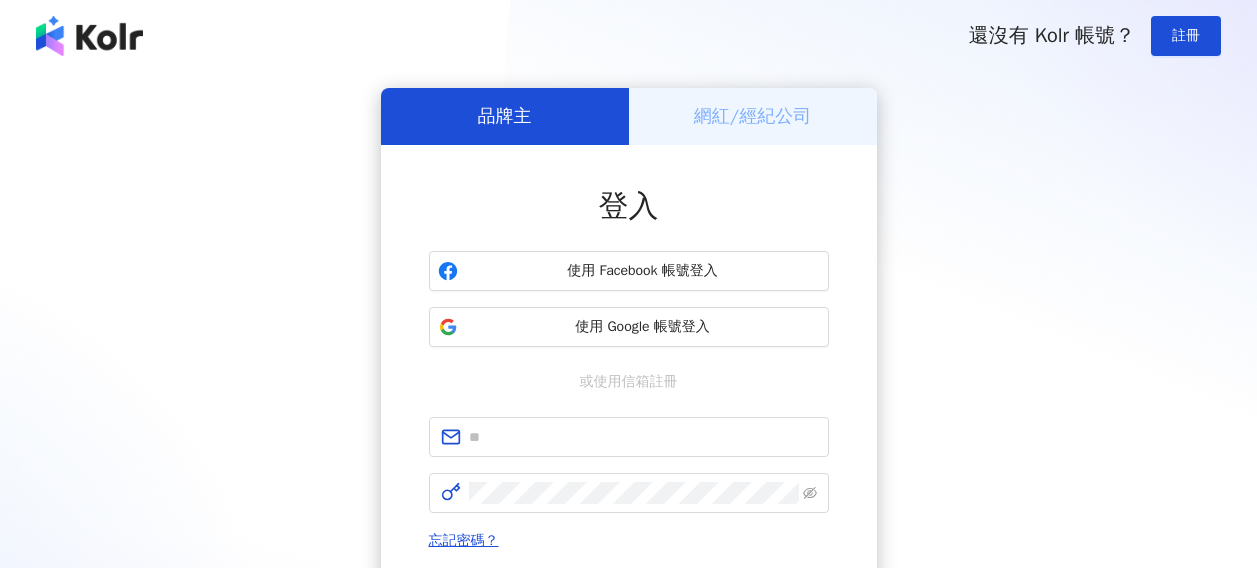 scroll, scrollTop: 0, scrollLeft: 0, axis: both 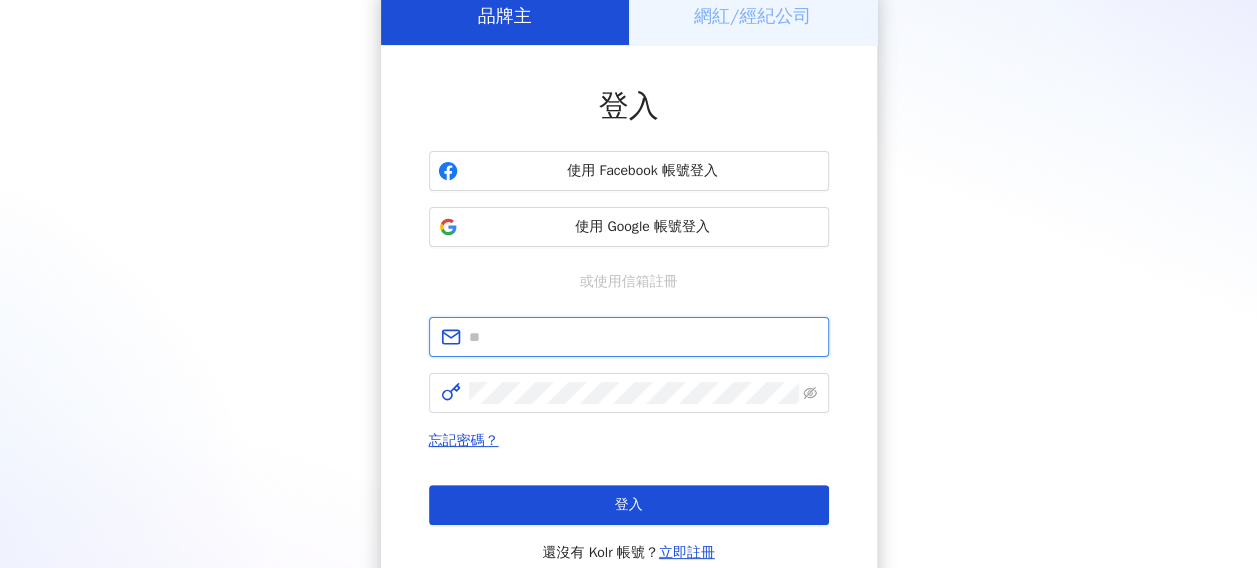 type on "**********" 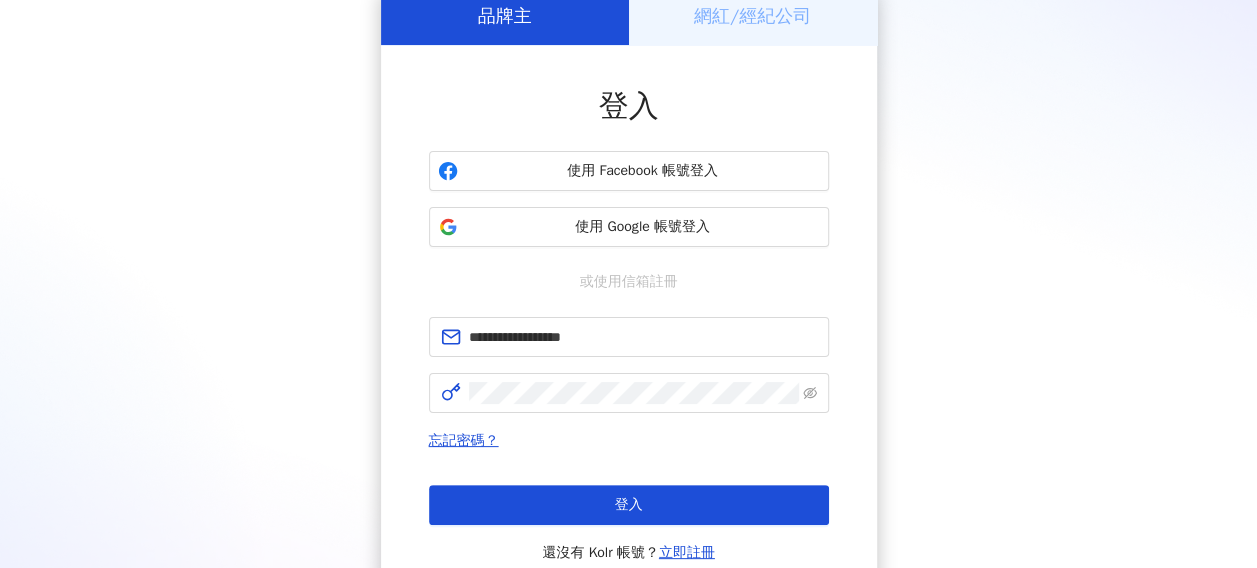 click on "忘記密碼？ 登入 還沒有 Kolr 帳號？ 立即註冊" at bounding box center [629, 497] 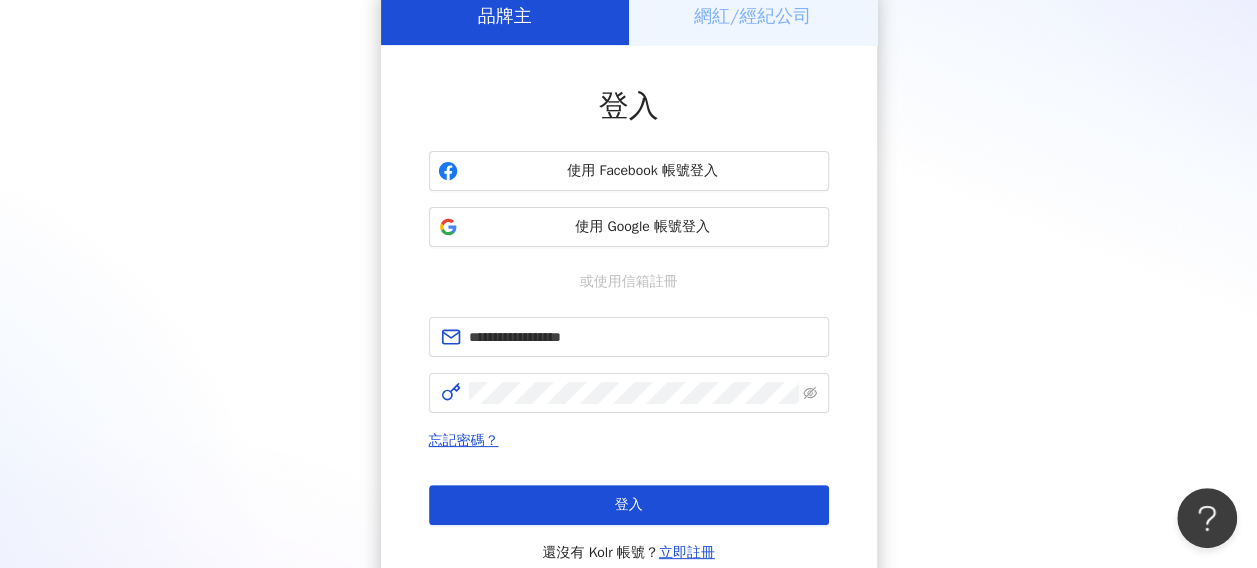 scroll, scrollTop: 0, scrollLeft: 0, axis: both 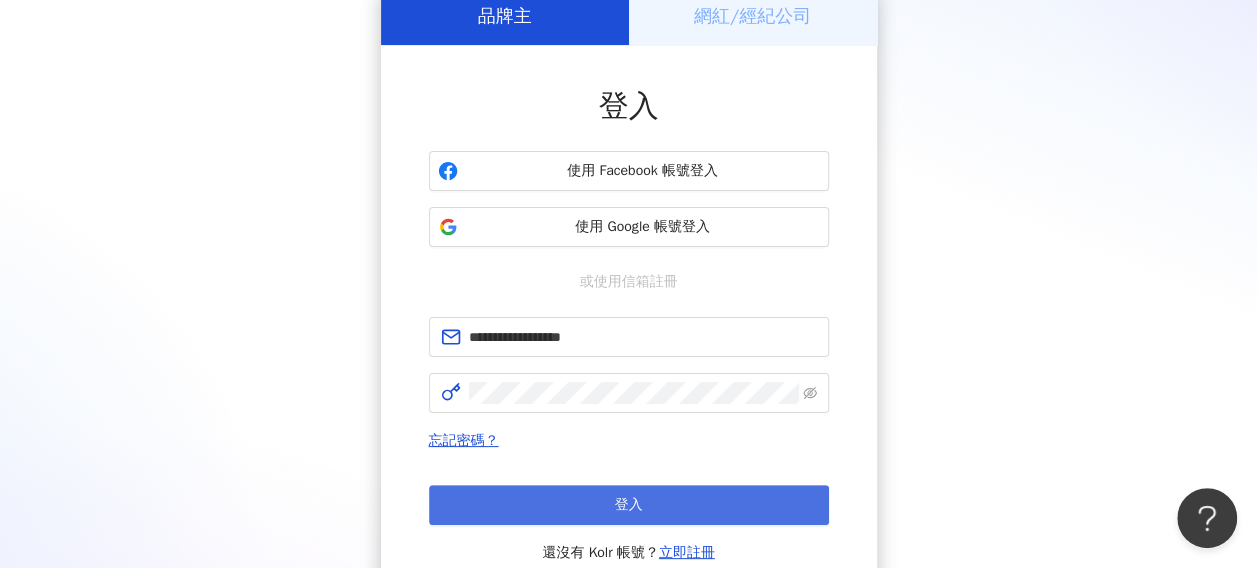 click on "登入" at bounding box center [629, 505] 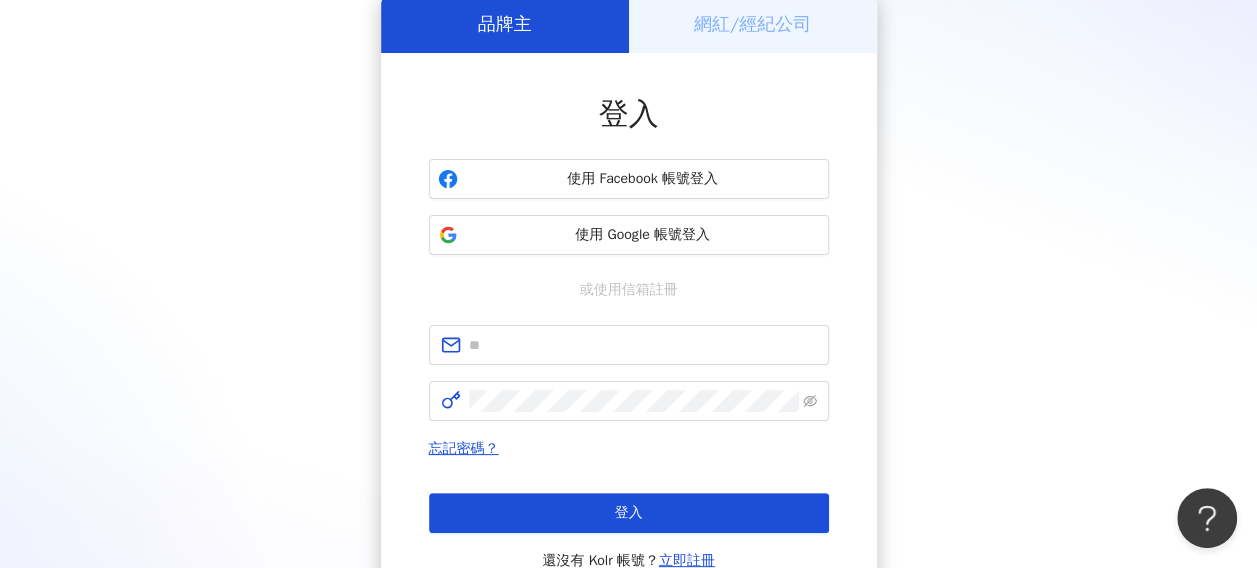 scroll, scrollTop: 100, scrollLeft: 0, axis: vertical 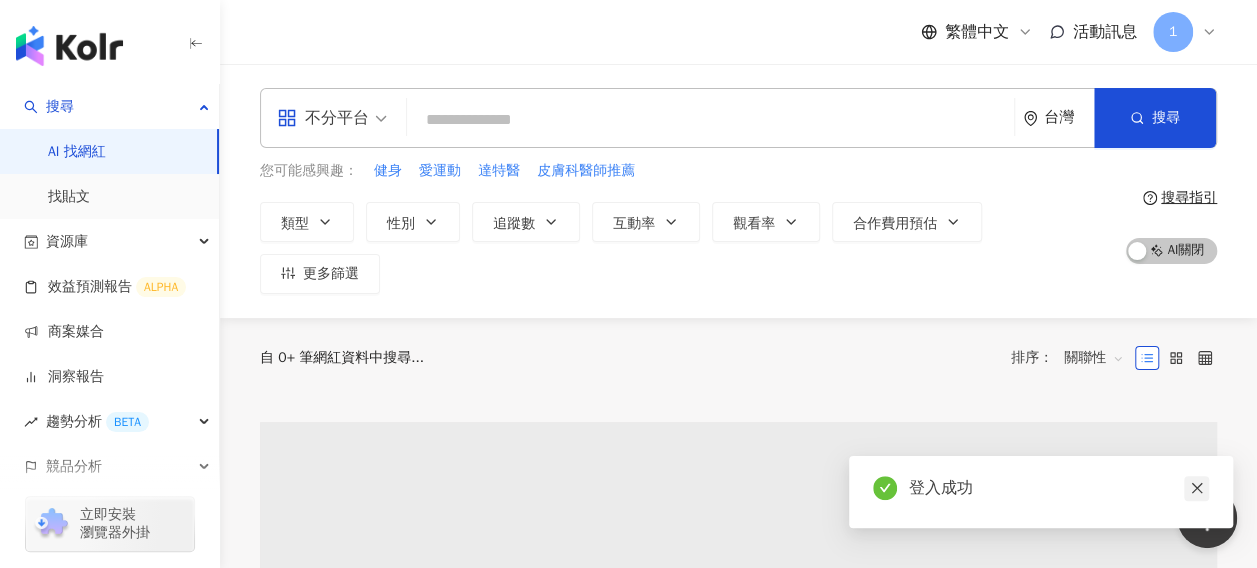 click 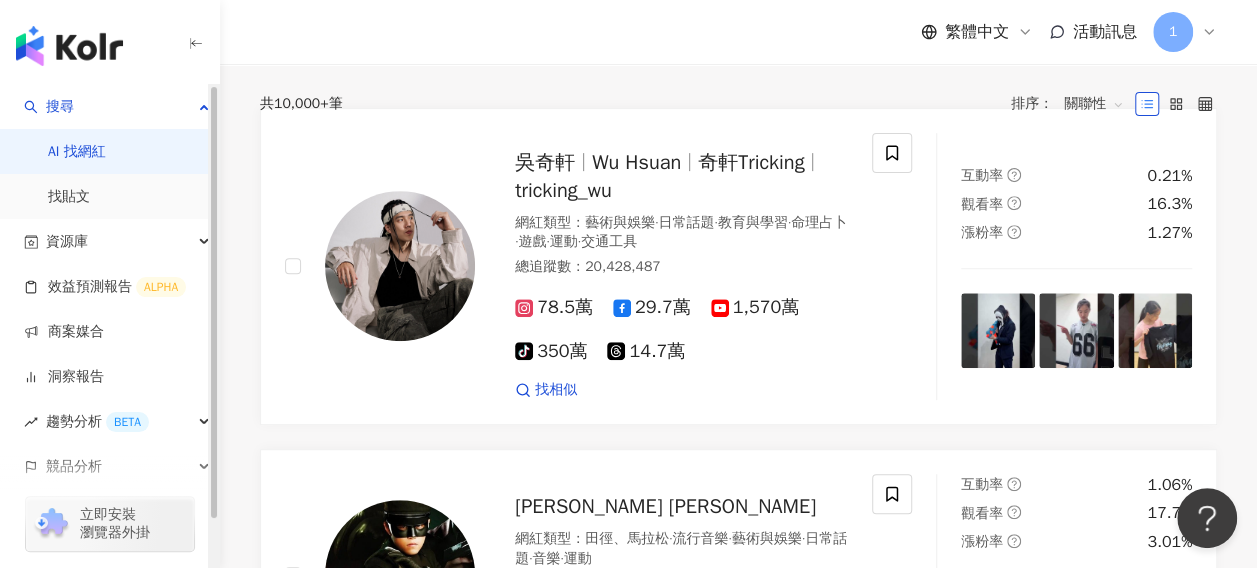 scroll, scrollTop: 0, scrollLeft: 0, axis: both 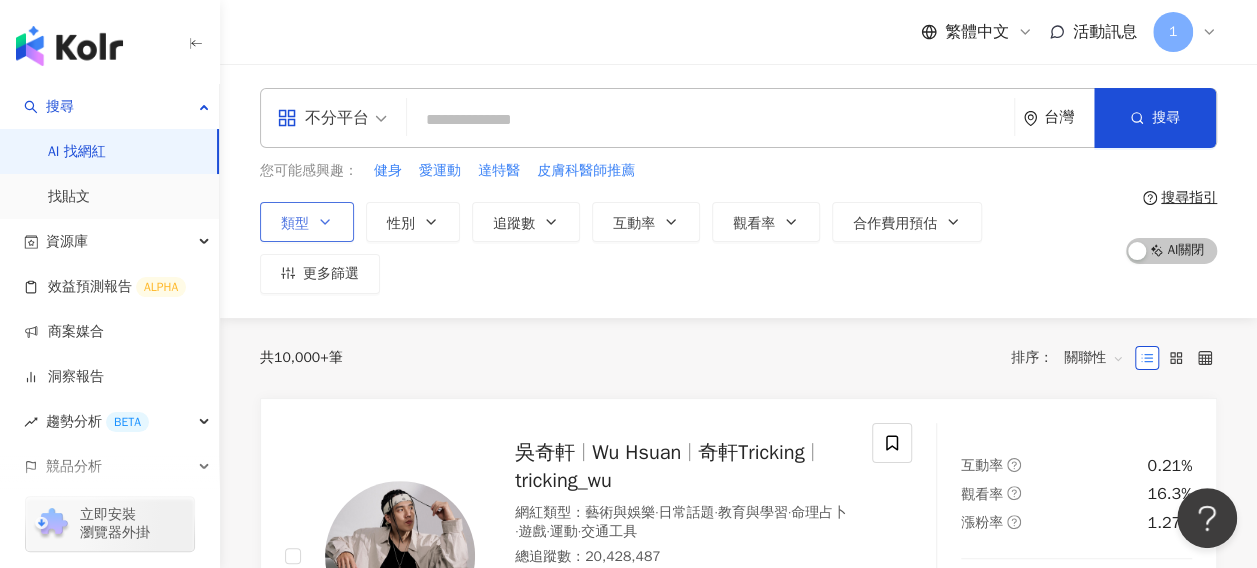 click on "類型" at bounding box center (307, 222) 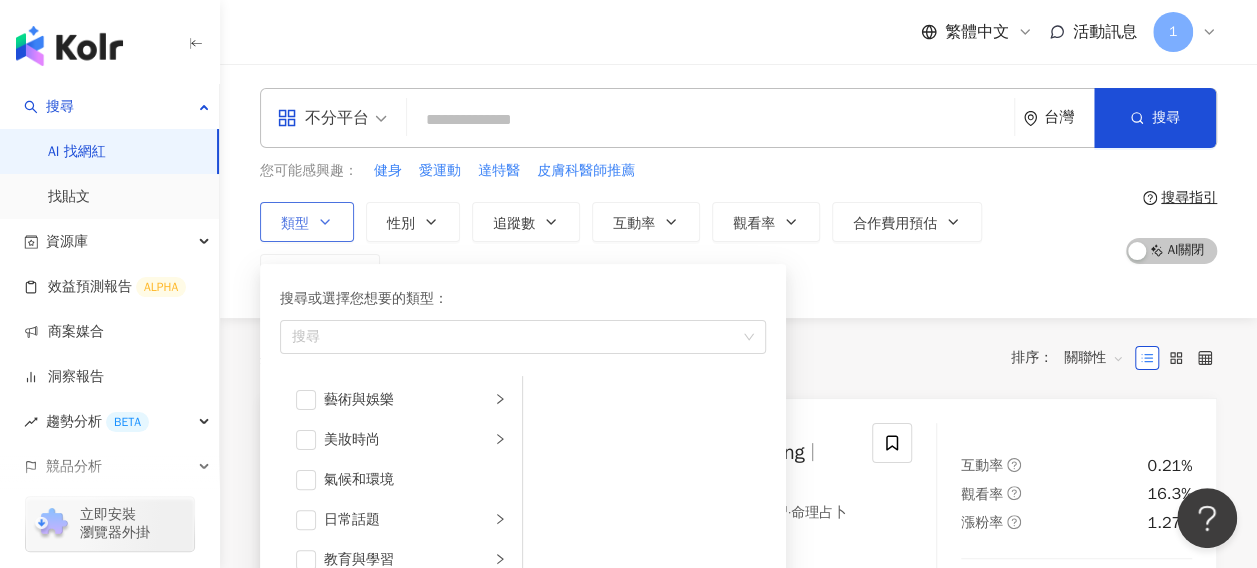 scroll, scrollTop: 200, scrollLeft: 0, axis: vertical 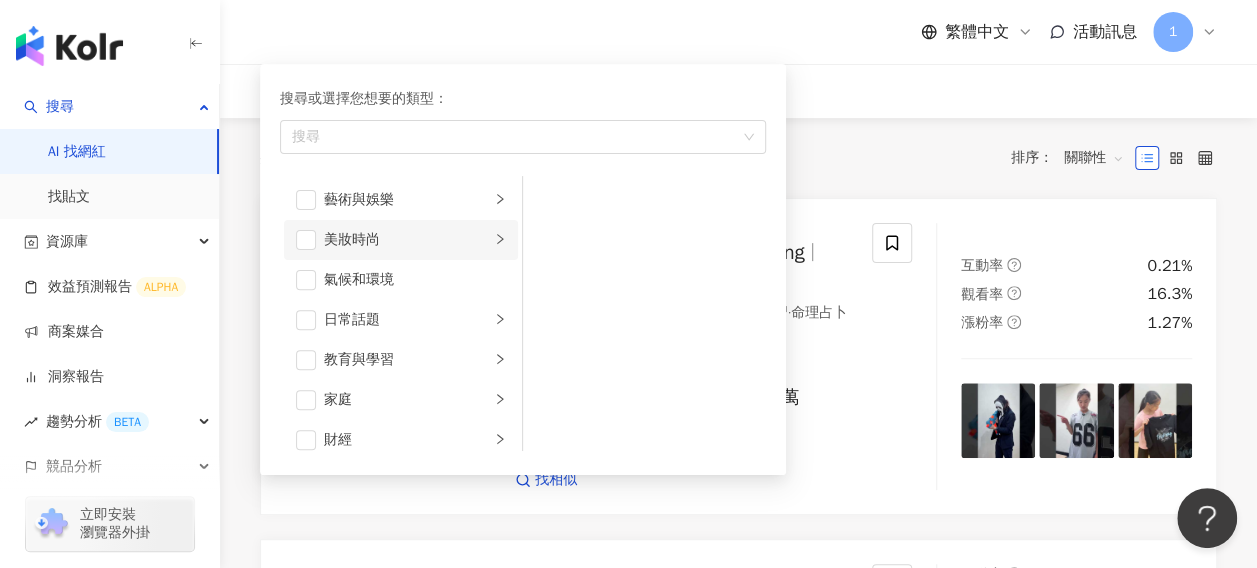 click on "美妝時尚" at bounding box center (407, 240) 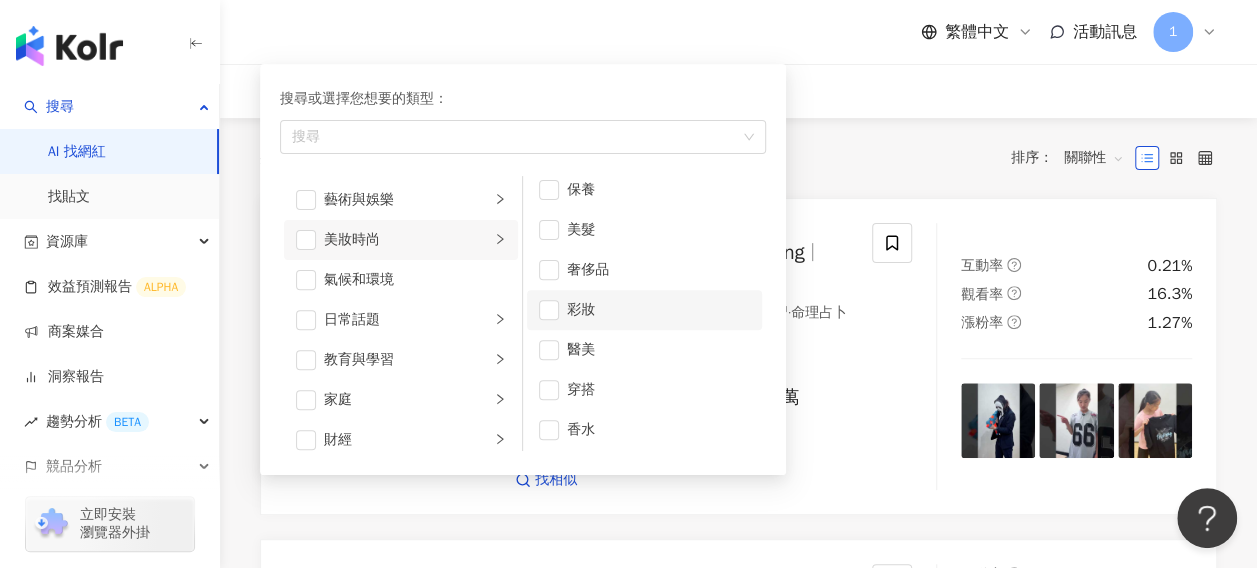 scroll, scrollTop: 12, scrollLeft: 0, axis: vertical 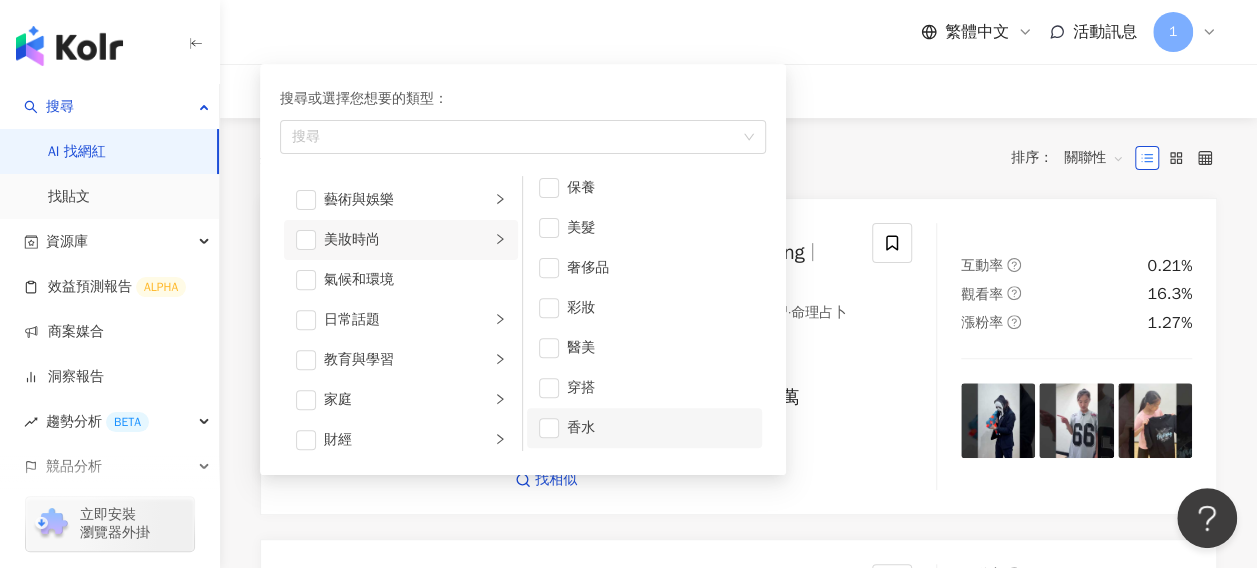 drag, startPoint x: 568, startPoint y: 443, endPoint x: 540, endPoint y: 436, distance: 28.86174 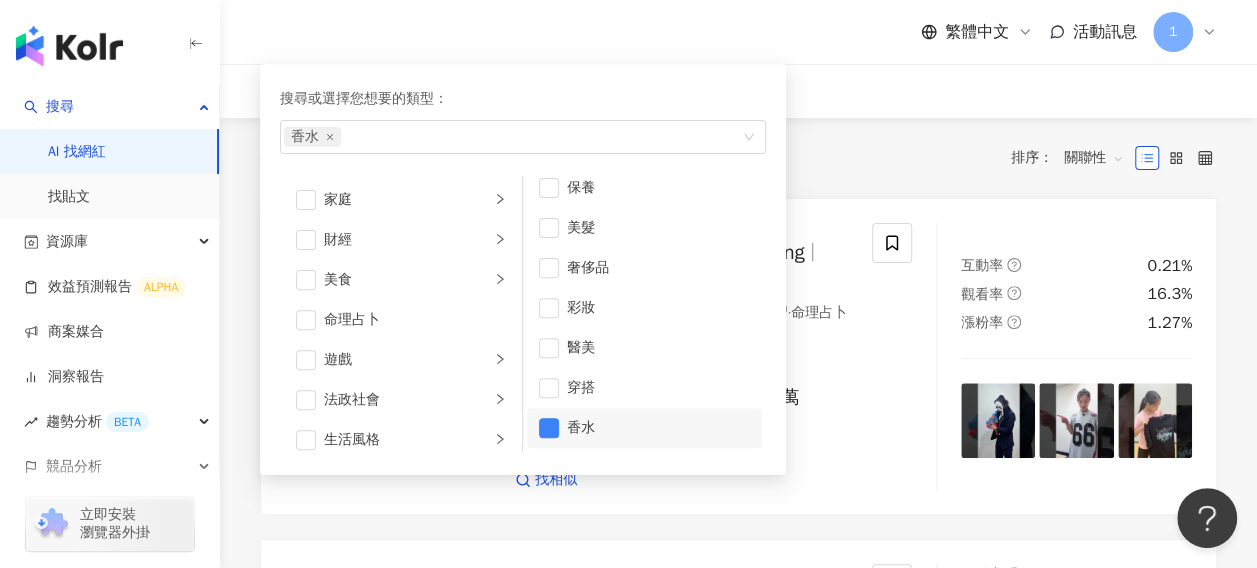 scroll, scrollTop: 400, scrollLeft: 0, axis: vertical 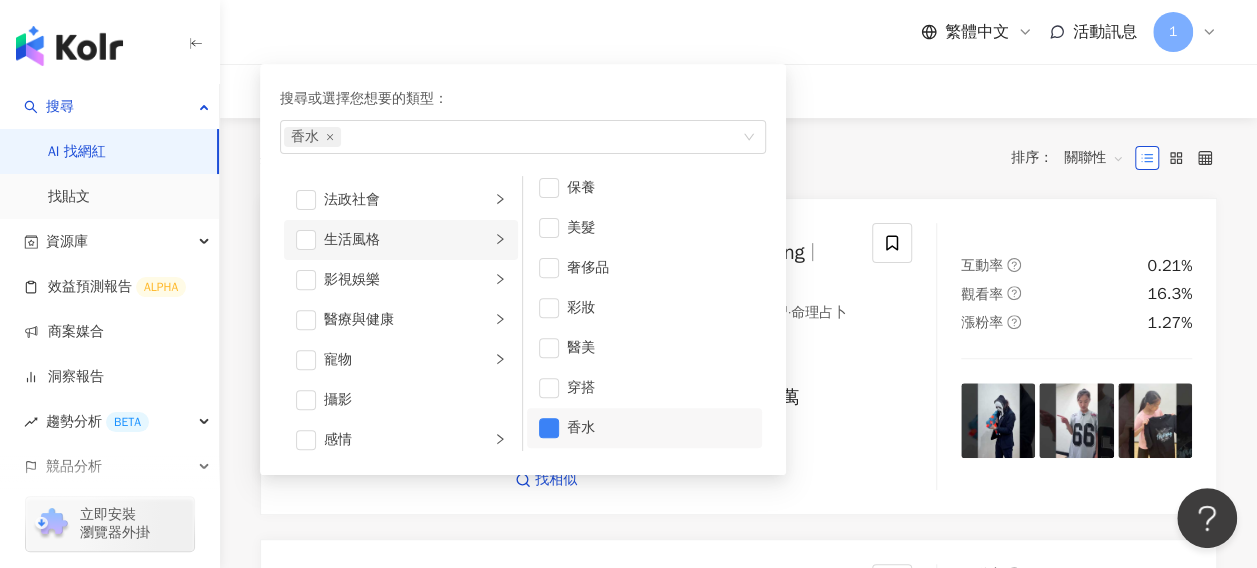 click on "生活風格" at bounding box center (401, 240) 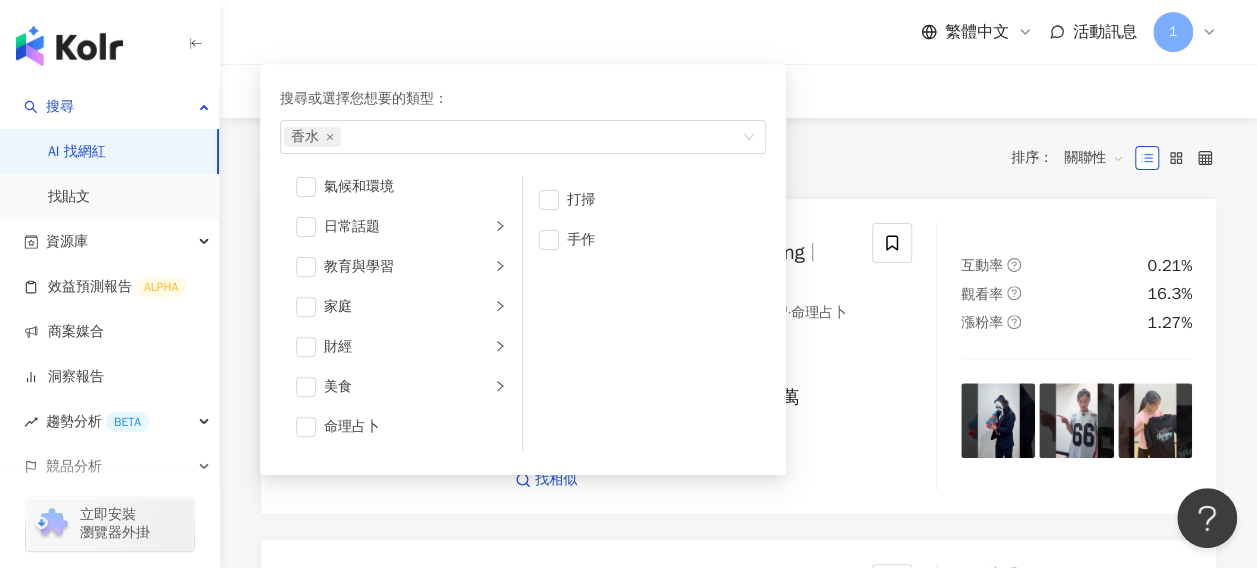 scroll, scrollTop: 0, scrollLeft: 0, axis: both 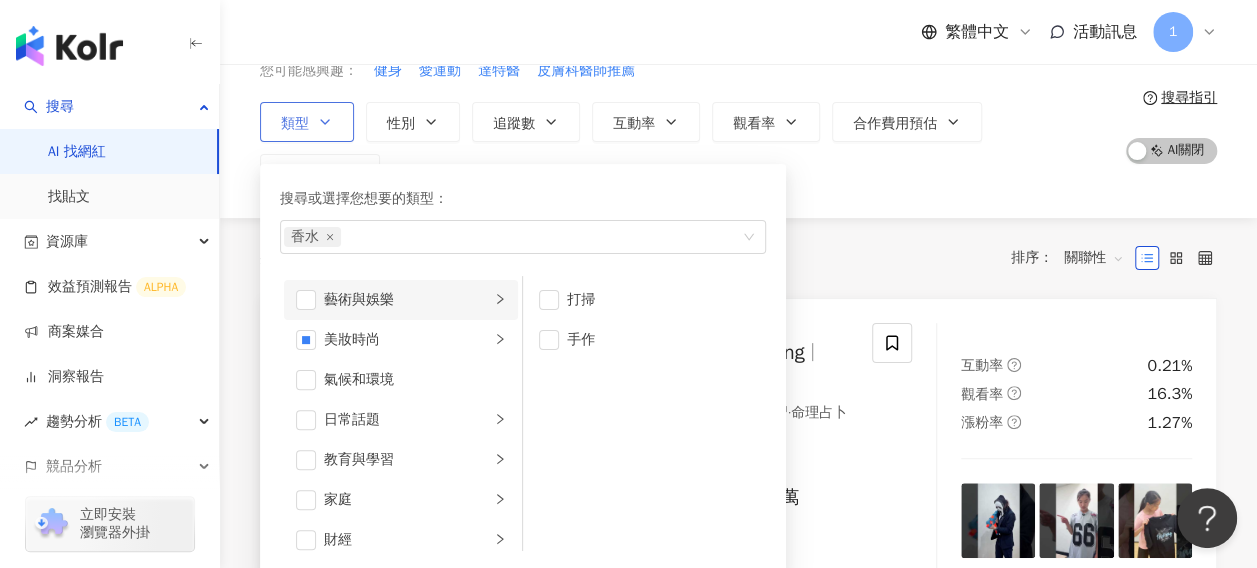 click on "藝術與娛樂" at bounding box center (401, 300) 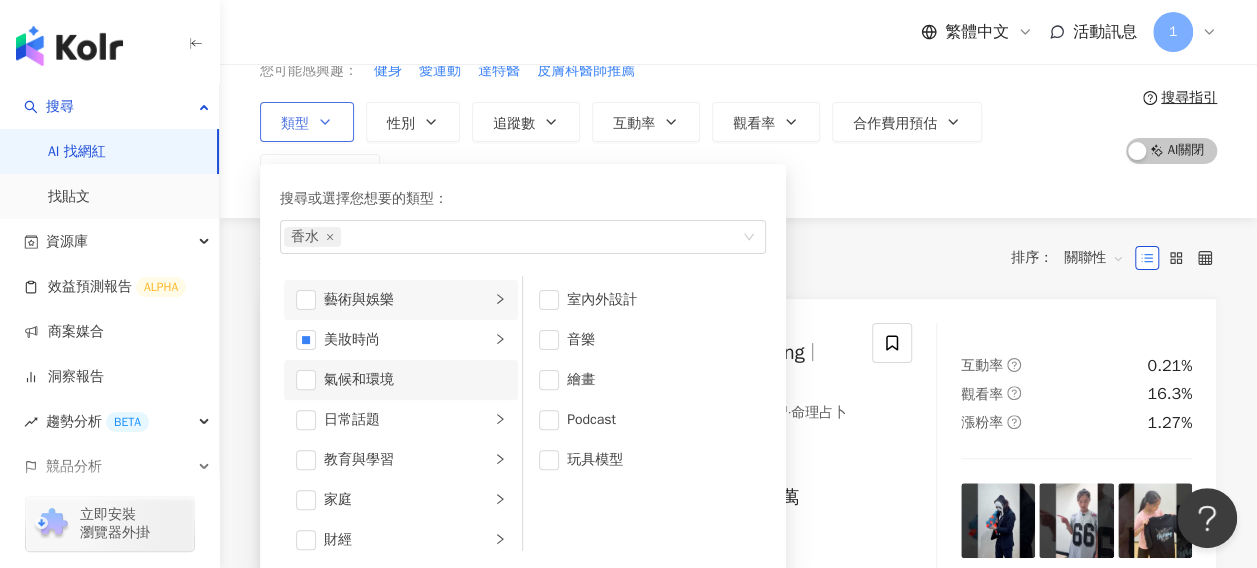 click on "氣候和環境" at bounding box center [415, 380] 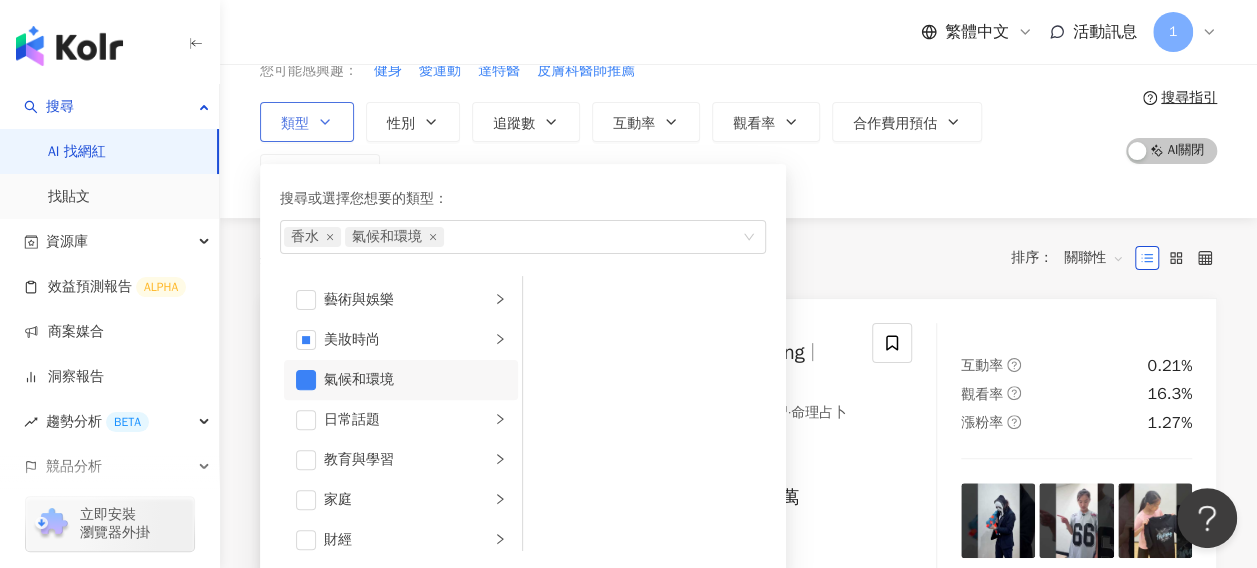 click on "氣候和環境" at bounding box center (415, 380) 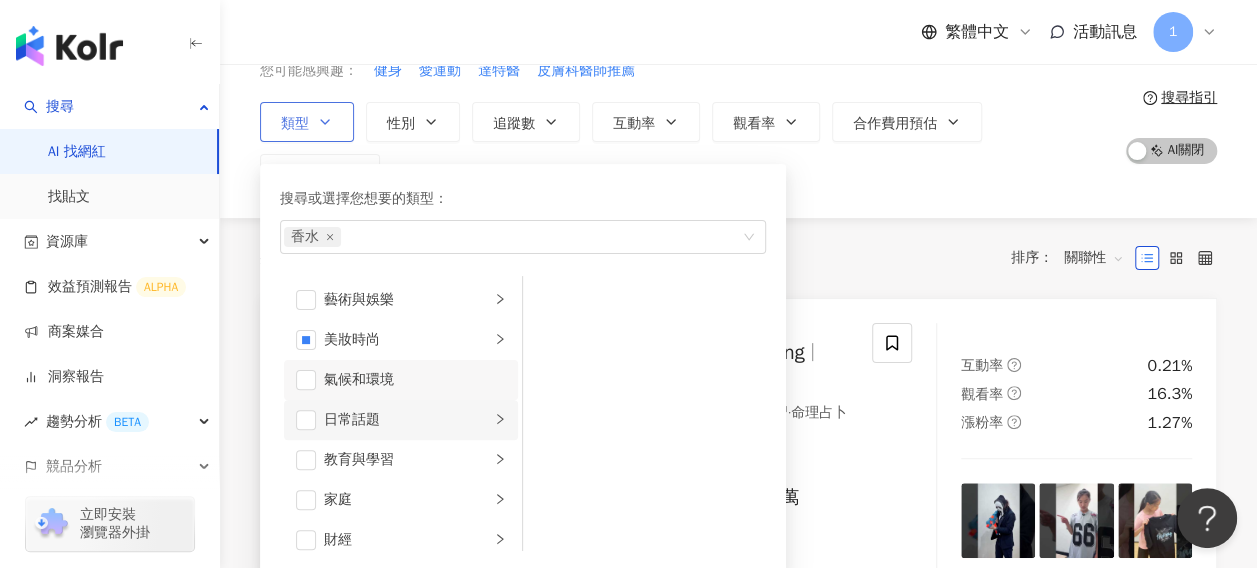 click on "日常話題" at bounding box center (407, 420) 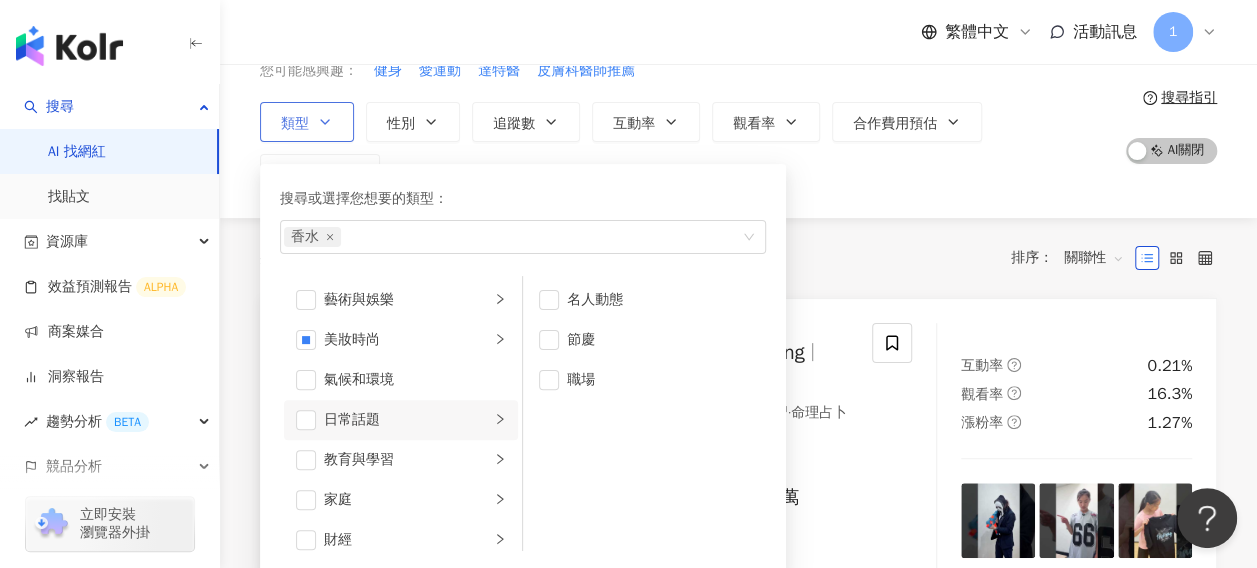 click on "日常話題" at bounding box center (407, 420) 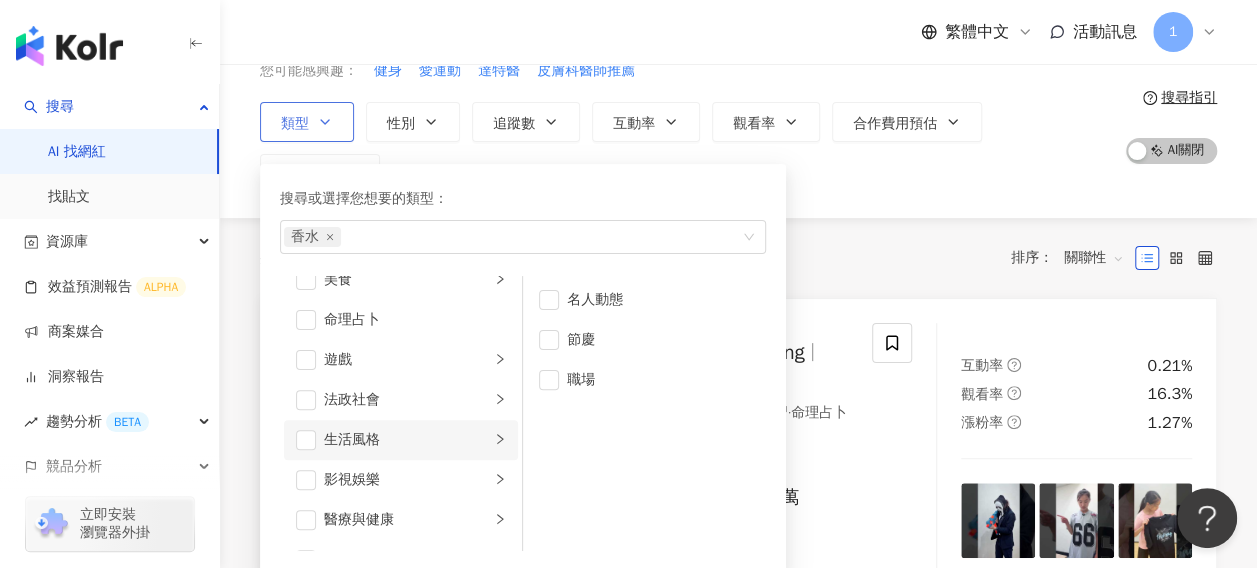 scroll, scrollTop: 400, scrollLeft: 0, axis: vertical 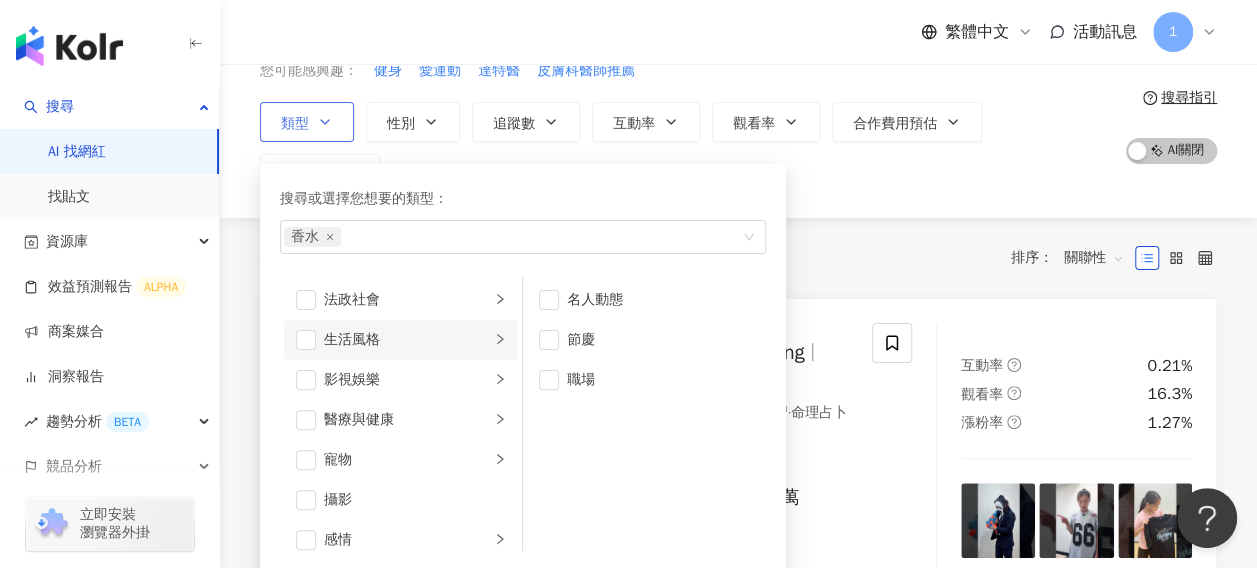 click at bounding box center (500, 339) 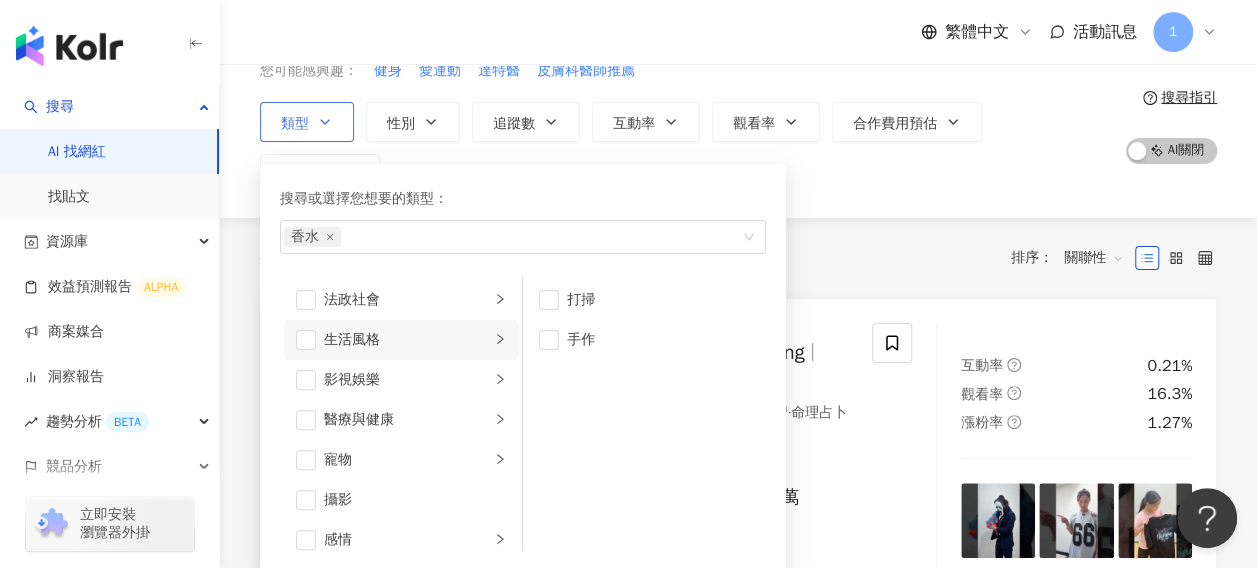click at bounding box center (500, 339) 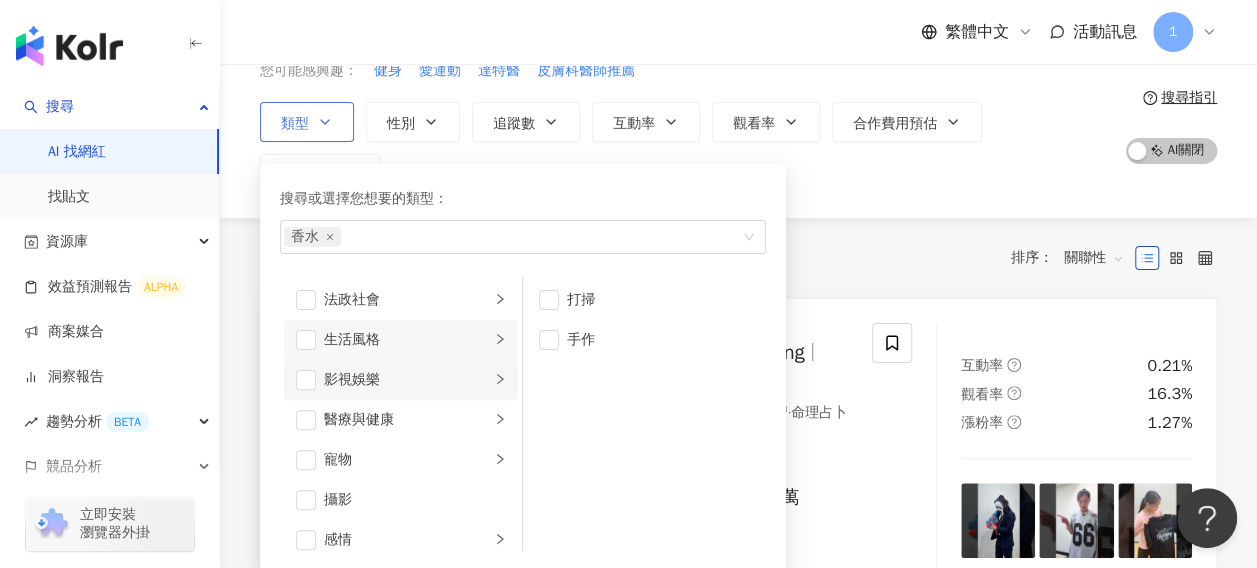click 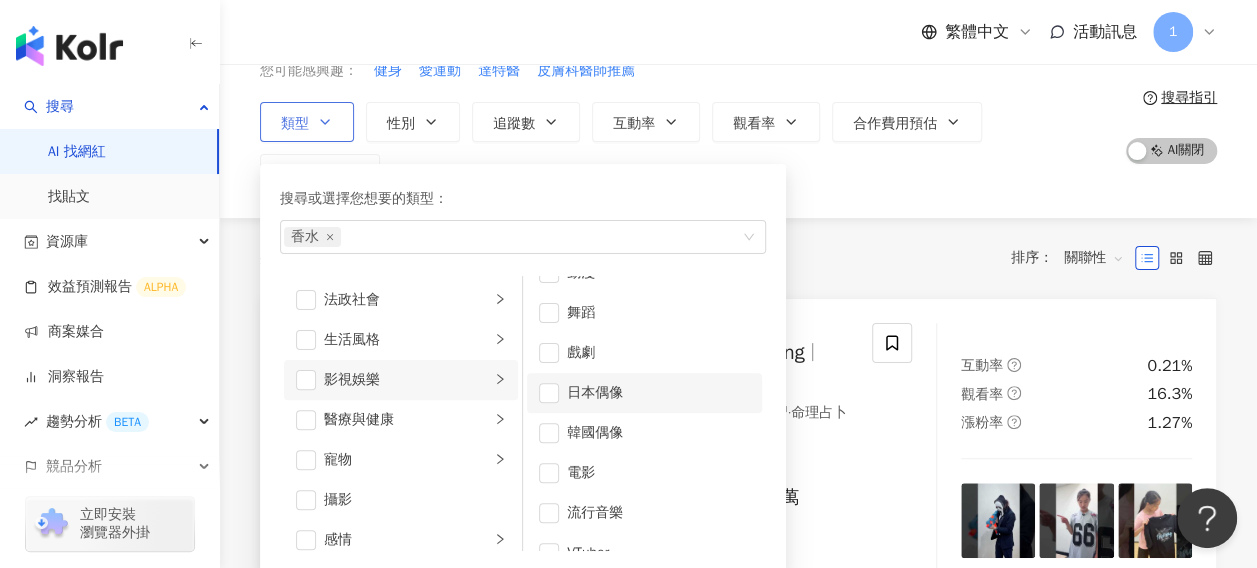 scroll, scrollTop: 52, scrollLeft: 0, axis: vertical 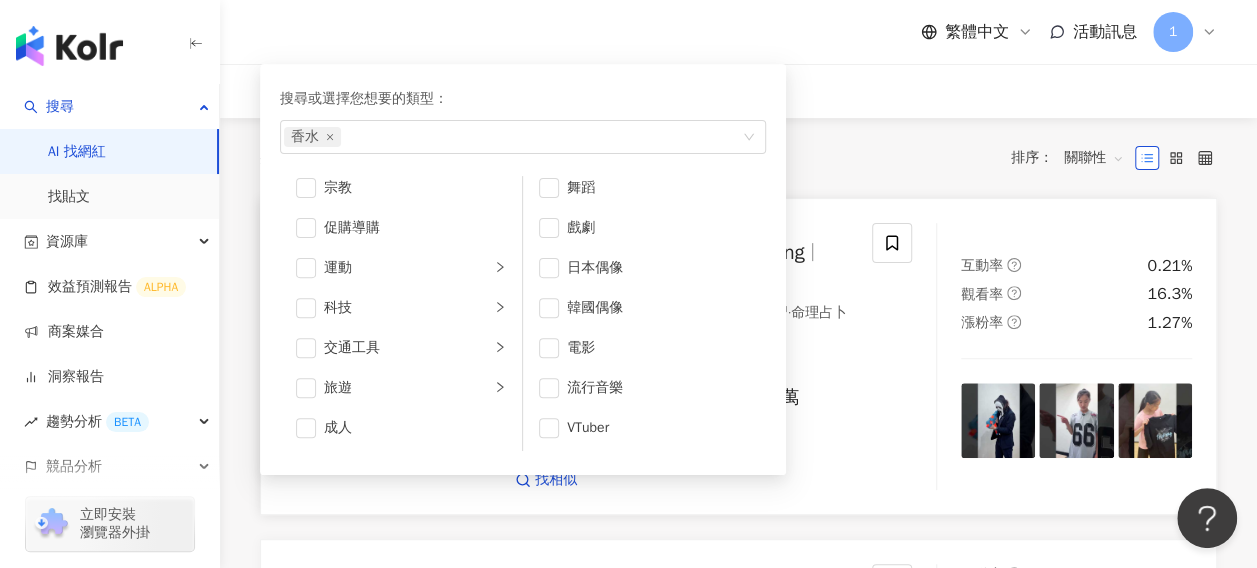 click on "78.5萬 29.7萬 1,570萬 tiktok-icon 350萬 14.7萬" at bounding box center (681, 420) 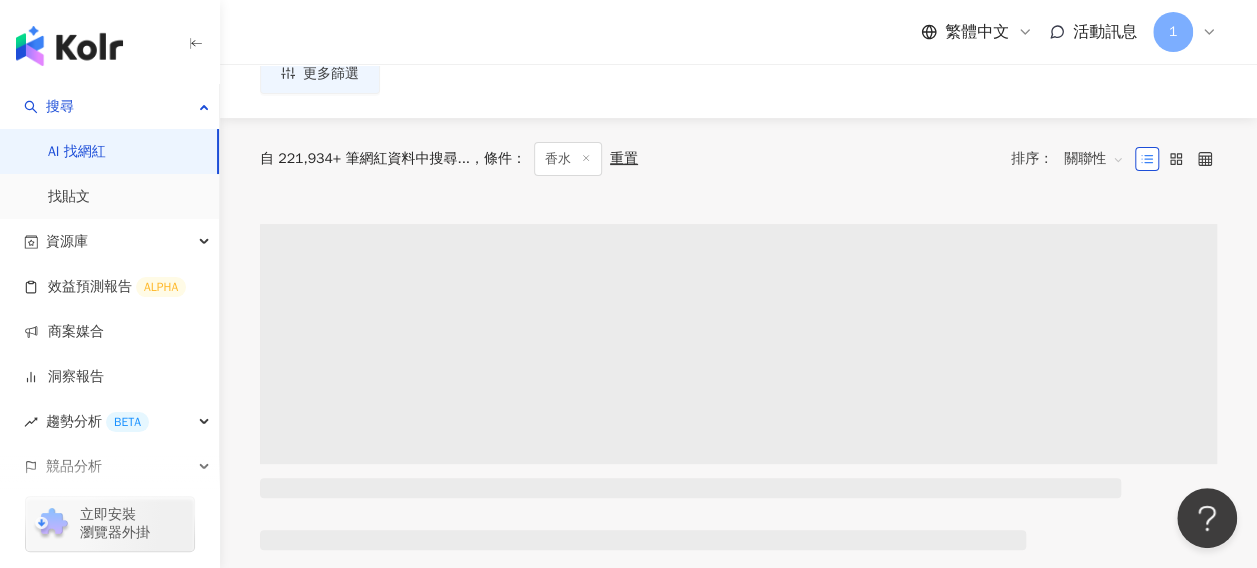 scroll, scrollTop: 0, scrollLeft: 0, axis: both 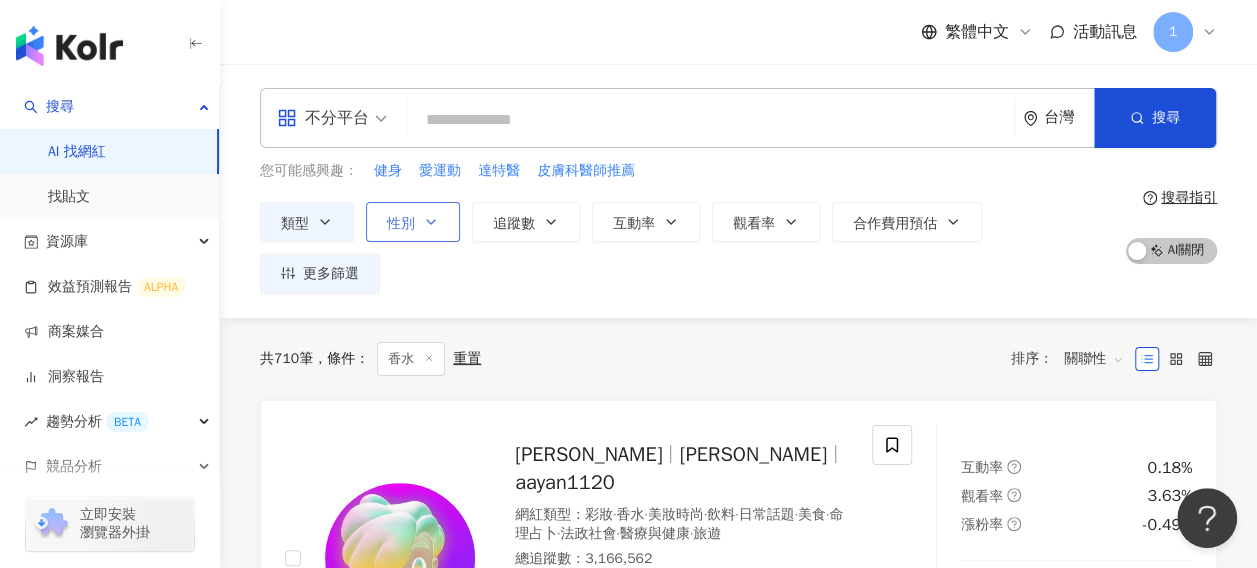 click on "性別" at bounding box center [413, 222] 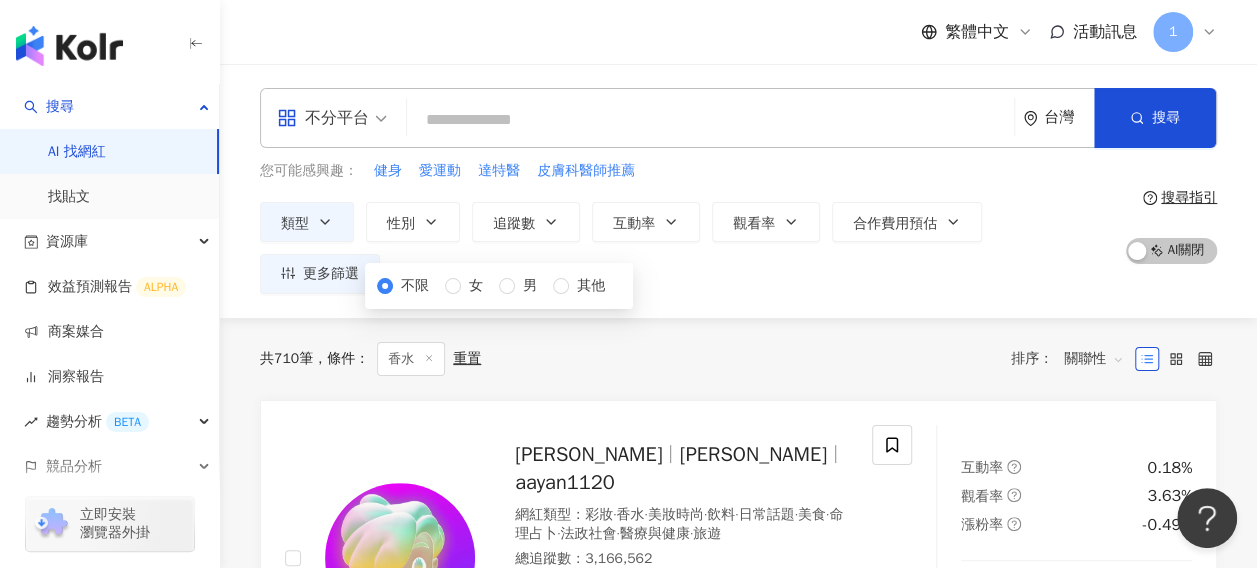 click on "共  710  筆 條件 ： 香水 重置 排序： 關聯性" at bounding box center (738, 359) 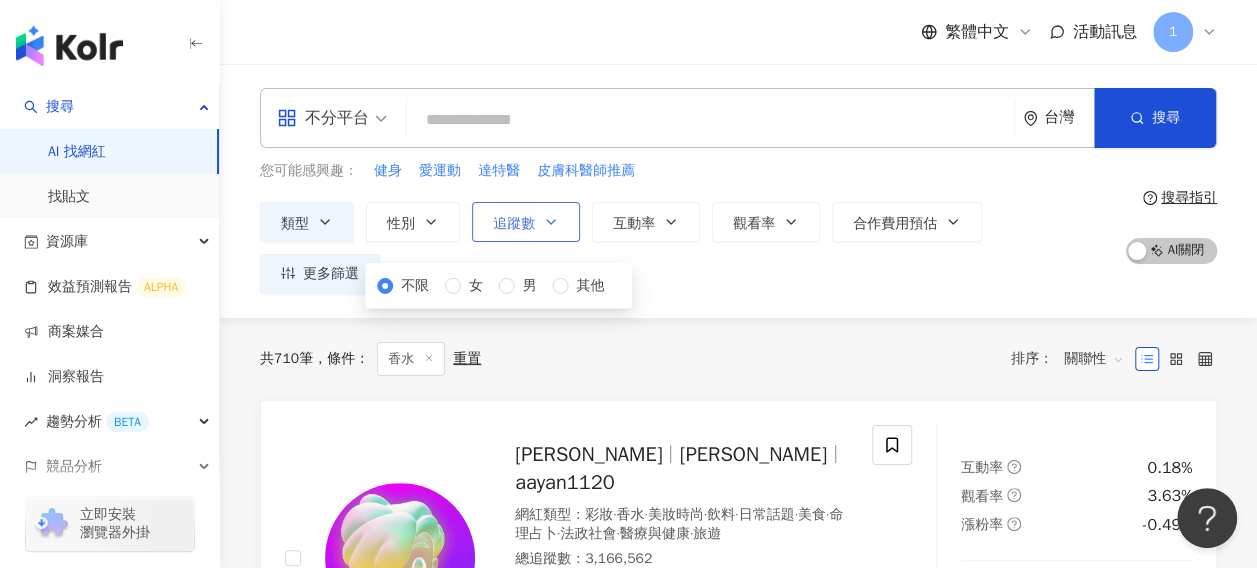 click on "追蹤數" at bounding box center (526, 222) 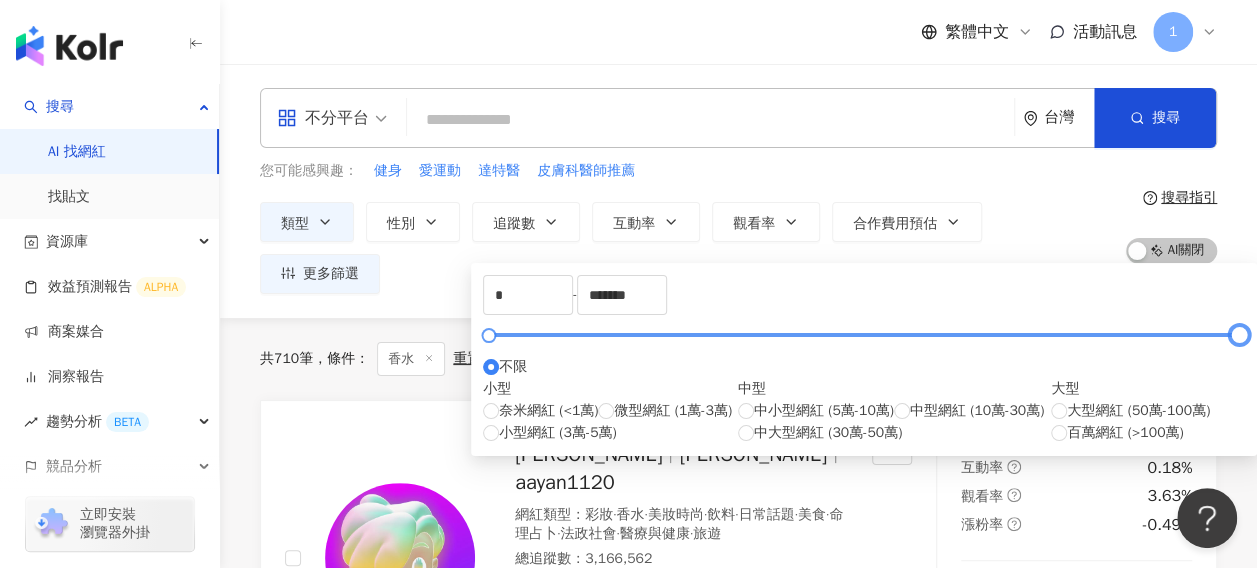 click at bounding box center [1239, 335] 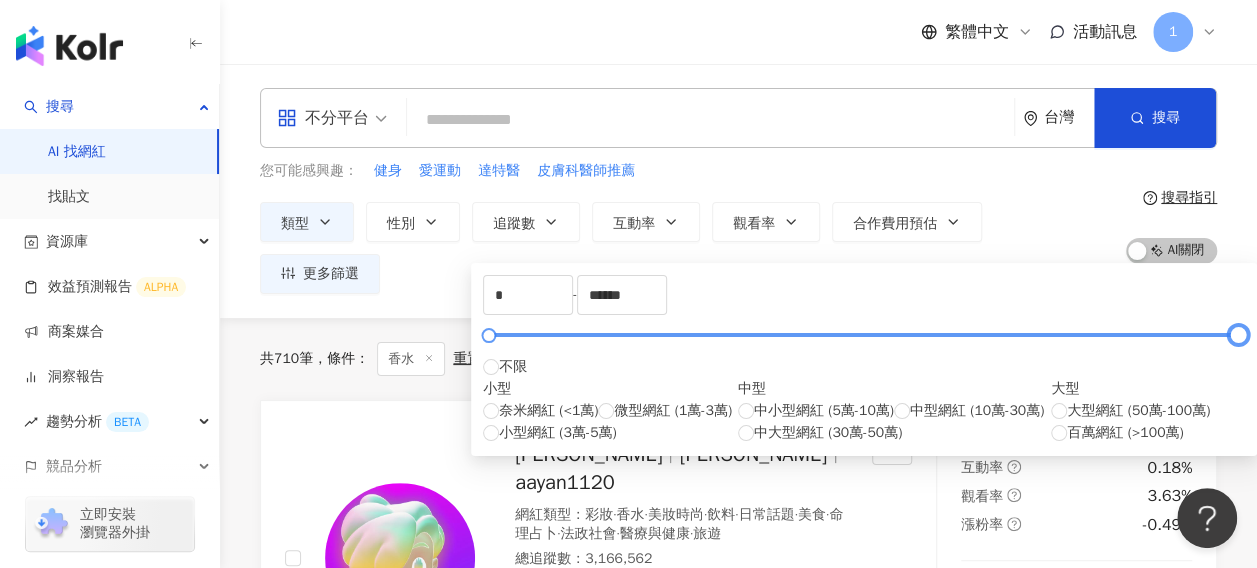 click at bounding box center [1237, 335] 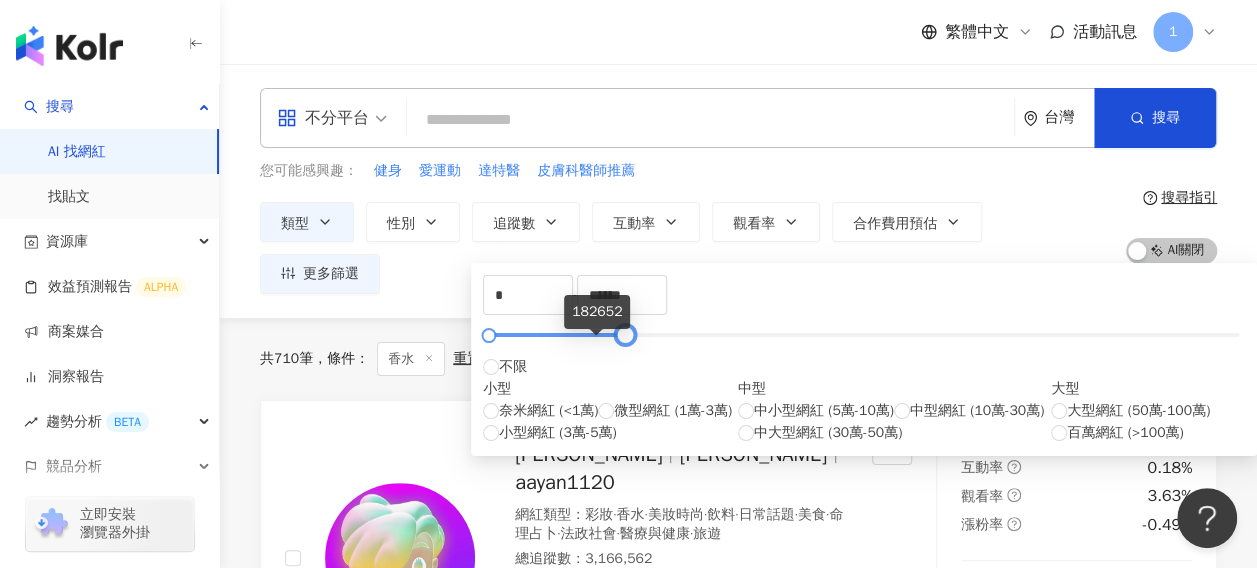 click at bounding box center (625, 335) 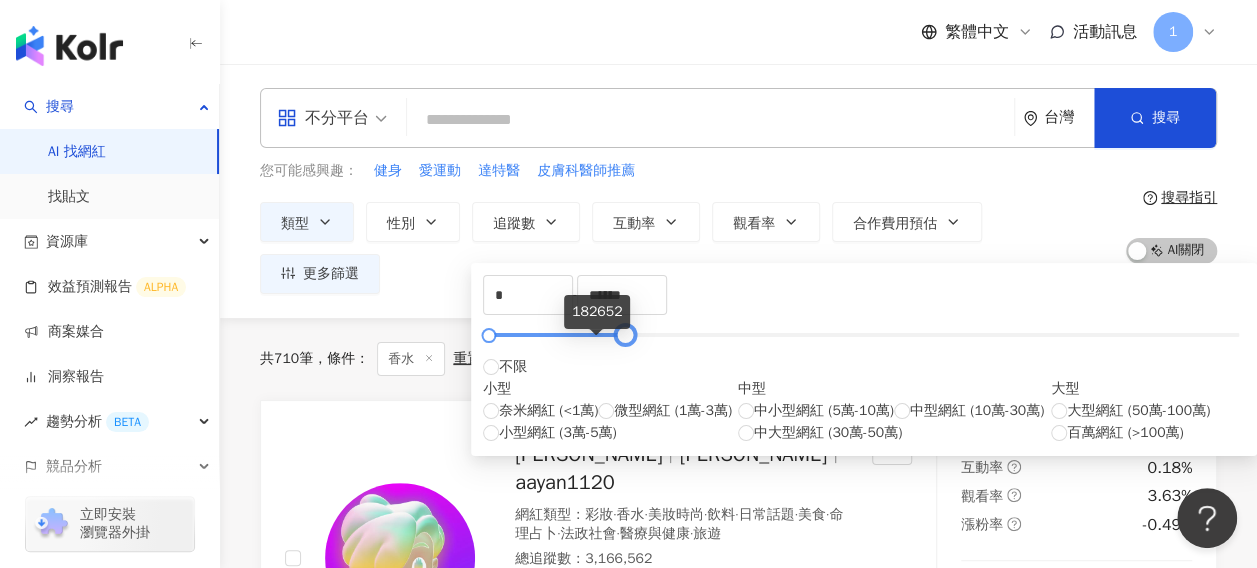 type on "******" 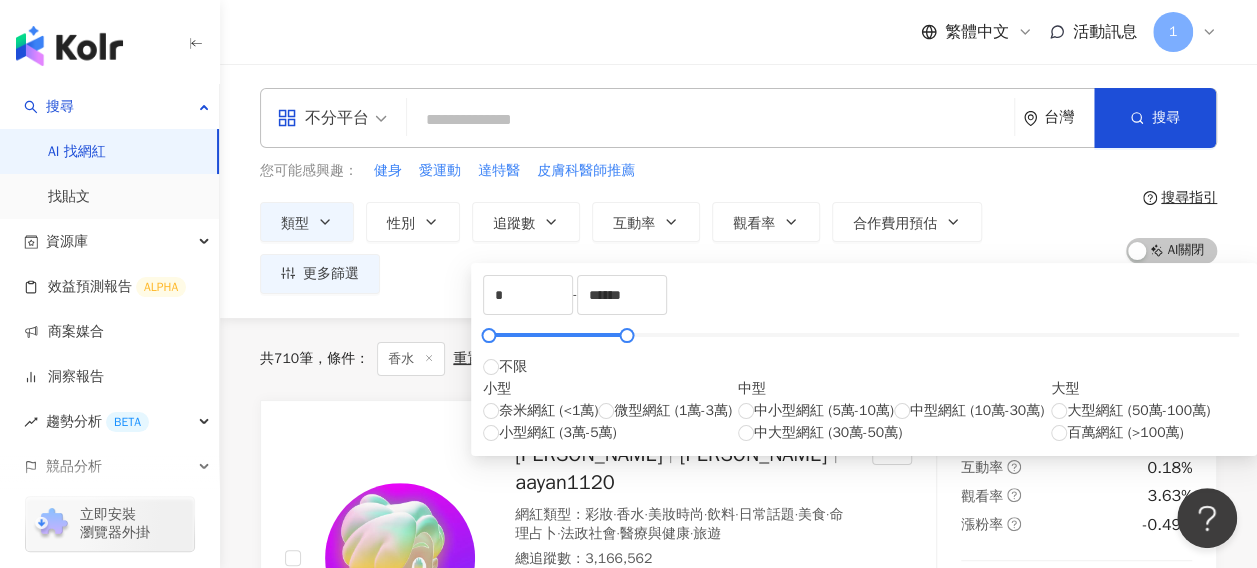 click on "*  -  ****** 不限 小型 奈米網紅 (<1萬) 微型網紅 (1萬-3萬) 小型網紅 (3萬-5萬) 中型 中小型網紅 (5萬-10萬) 中型網紅 (10萬-30萬) 中大型網紅 (30萬-50萬) 大型 大型網紅 (50萬-100萬) 百萬網紅 (>100萬)" at bounding box center (864, 359) 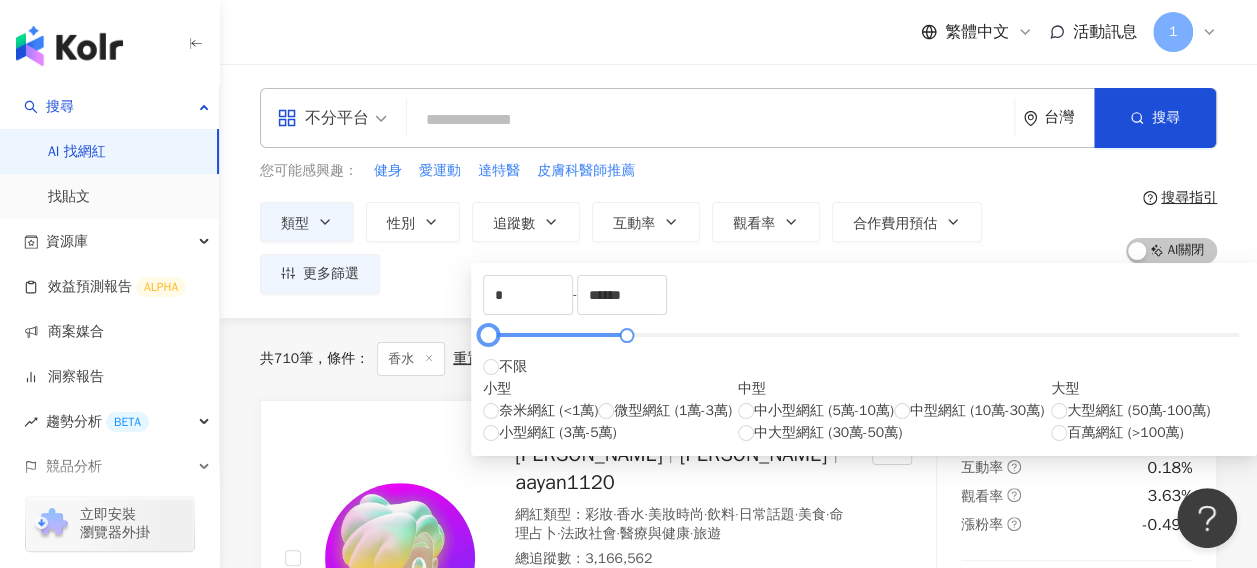 click at bounding box center [864, 335] 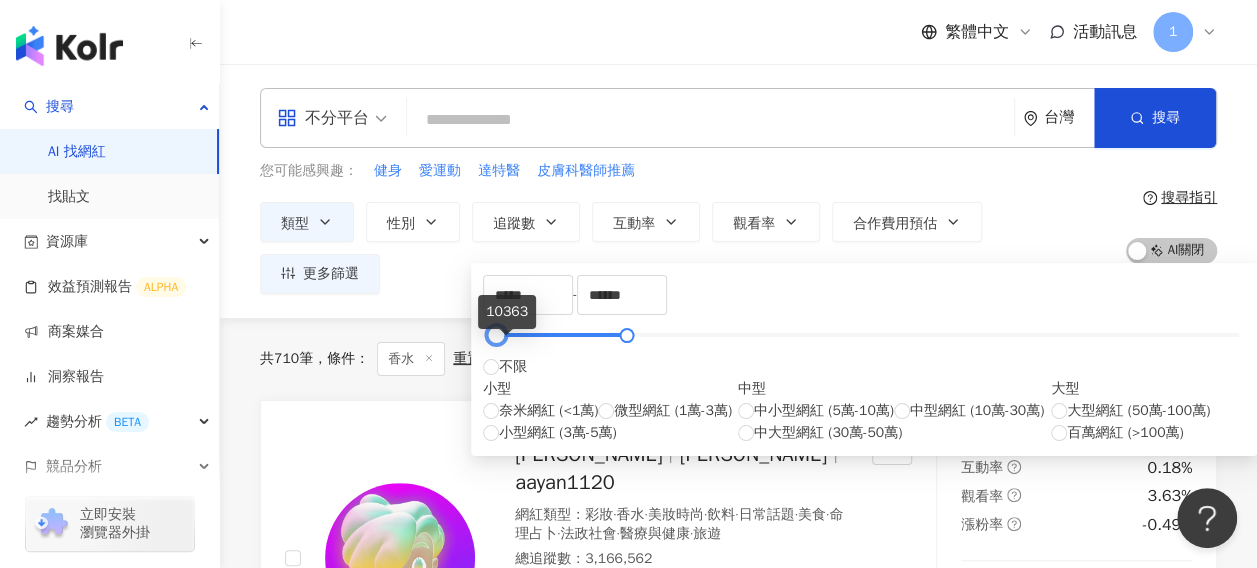 drag, startPoint x: 541, startPoint y: 348, endPoint x: 501, endPoint y: 354, distance: 40.4475 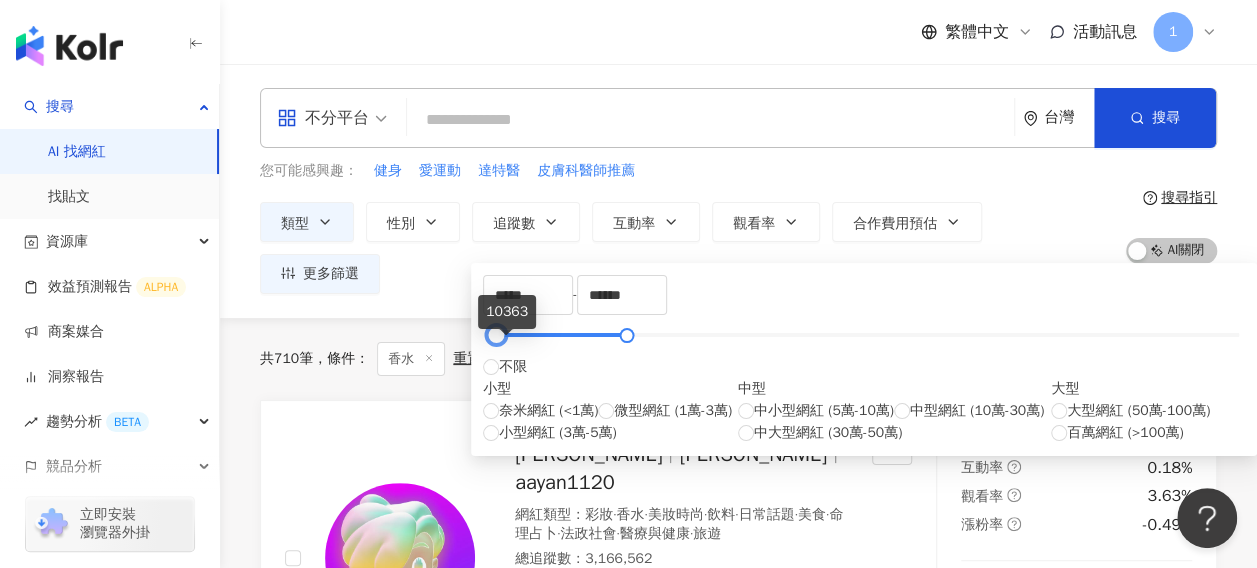 click at bounding box center [496, 335] 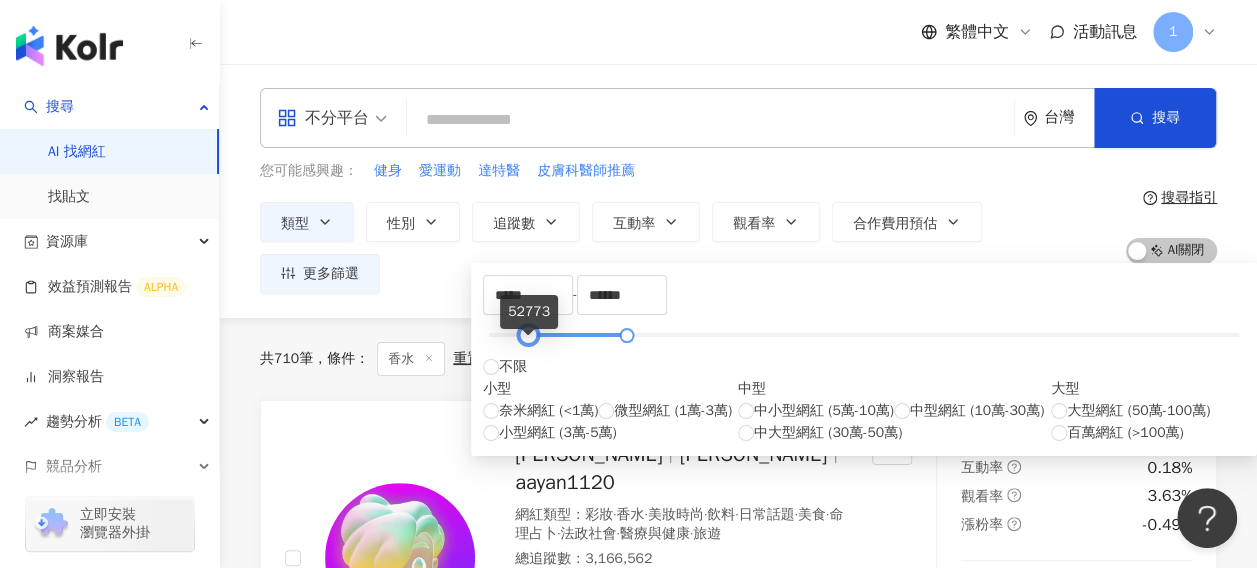 drag, startPoint x: 510, startPoint y: 350, endPoint x: 532, endPoint y: 352, distance: 22.090721 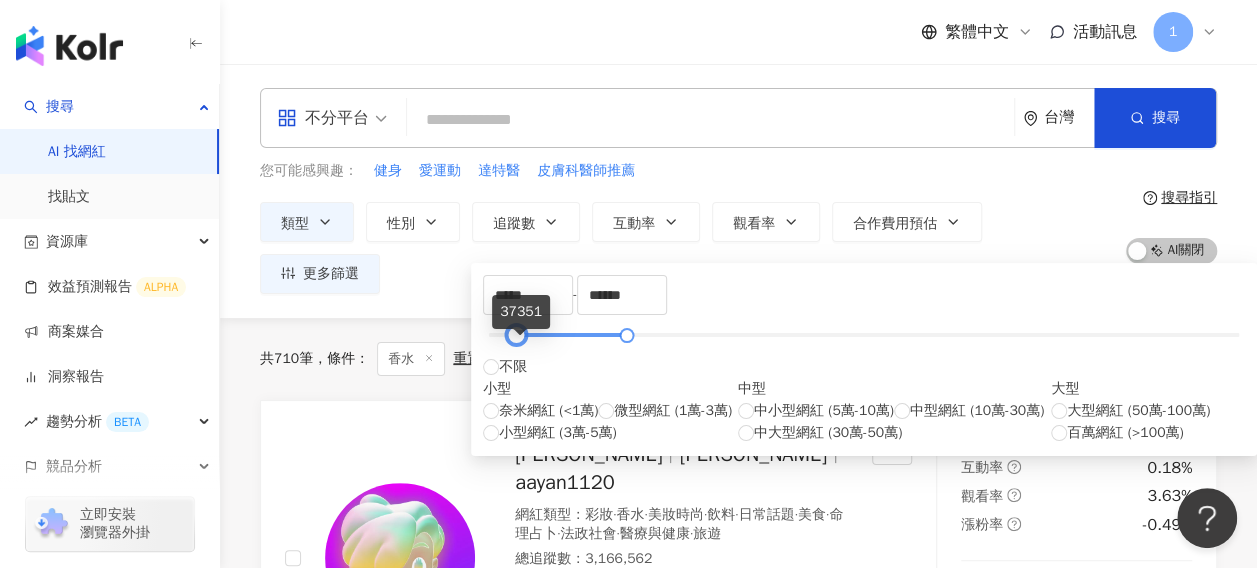 type on "*****" 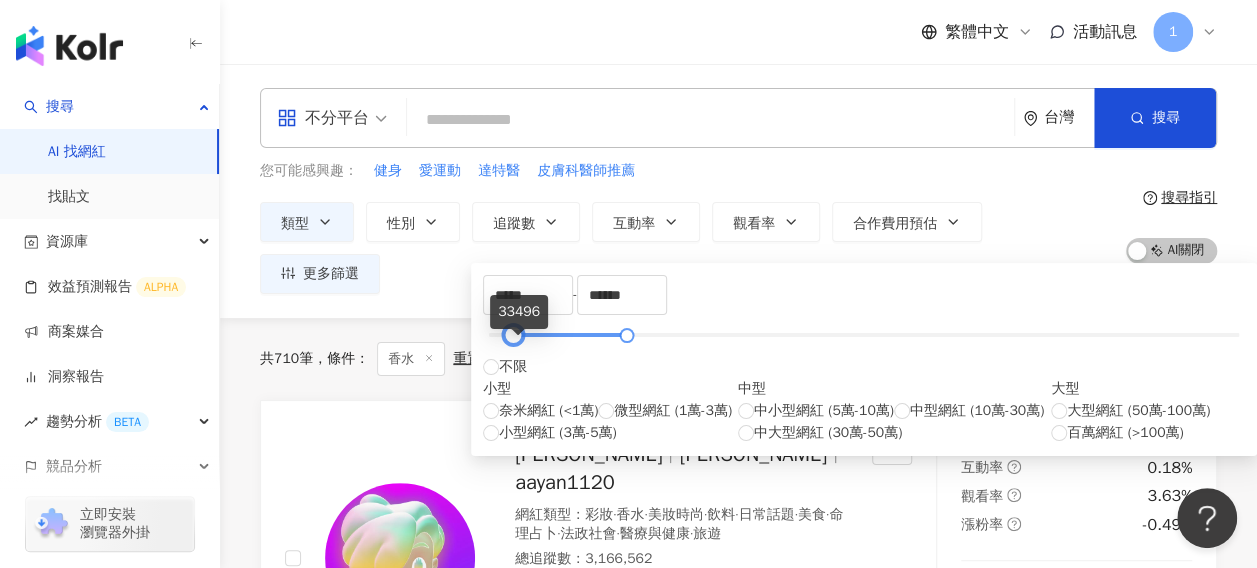 drag, startPoint x: 526, startPoint y: 345, endPoint x: 516, endPoint y: 346, distance: 10.049875 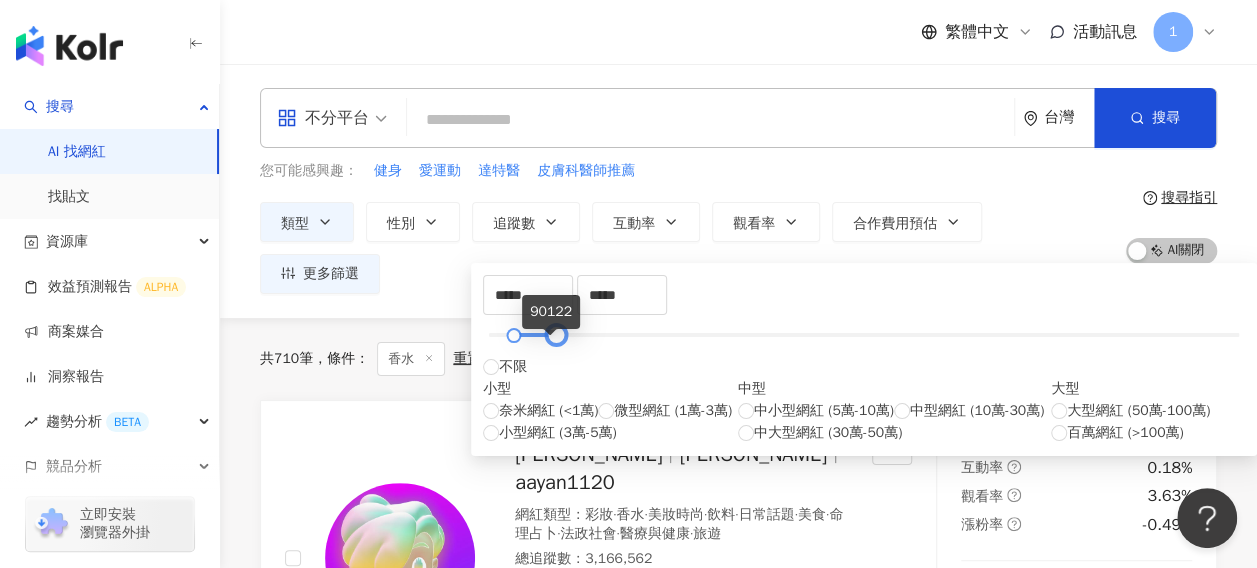 type on "*****" 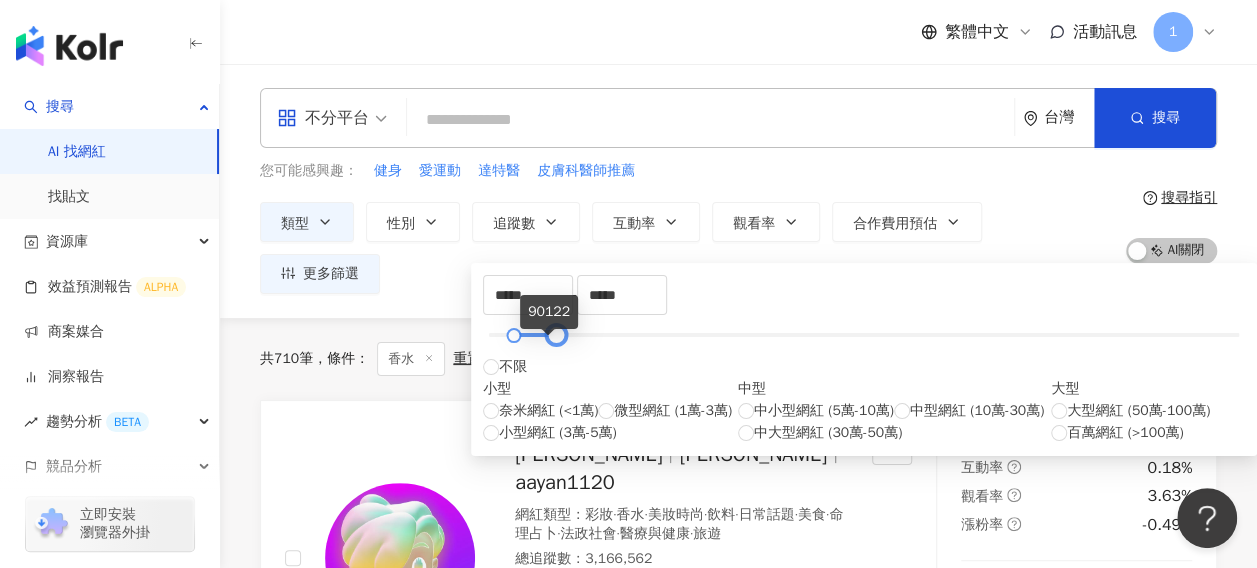 drag, startPoint x: 599, startPoint y: 347, endPoint x: 550, endPoint y: 348, distance: 49.010204 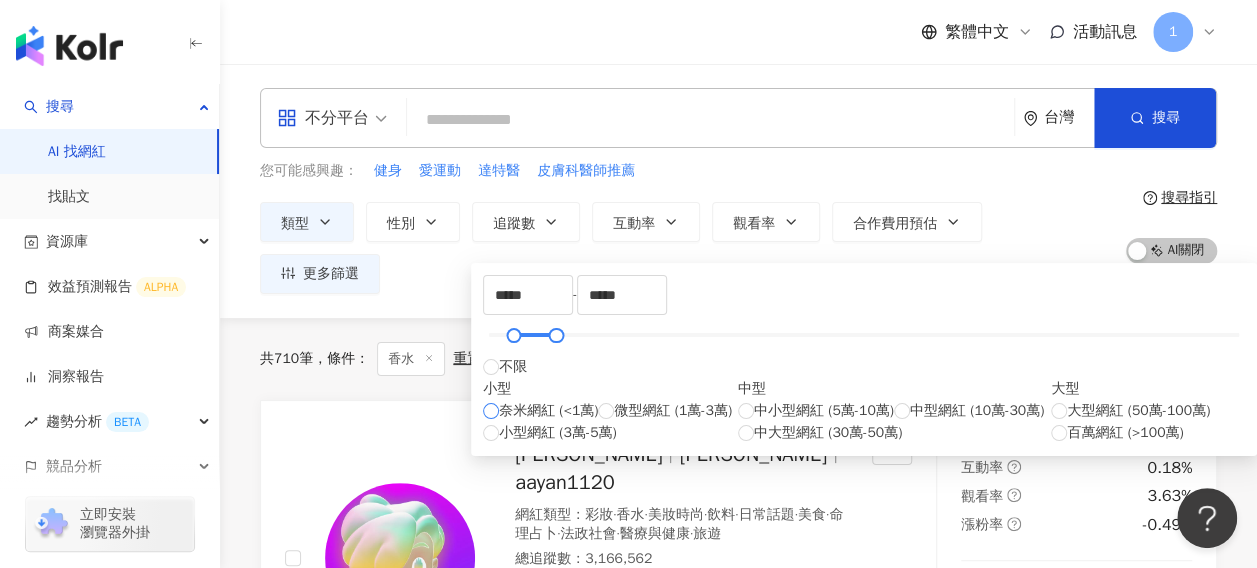 click on "奈米網紅 (<1萬)" at bounding box center (548, 411) 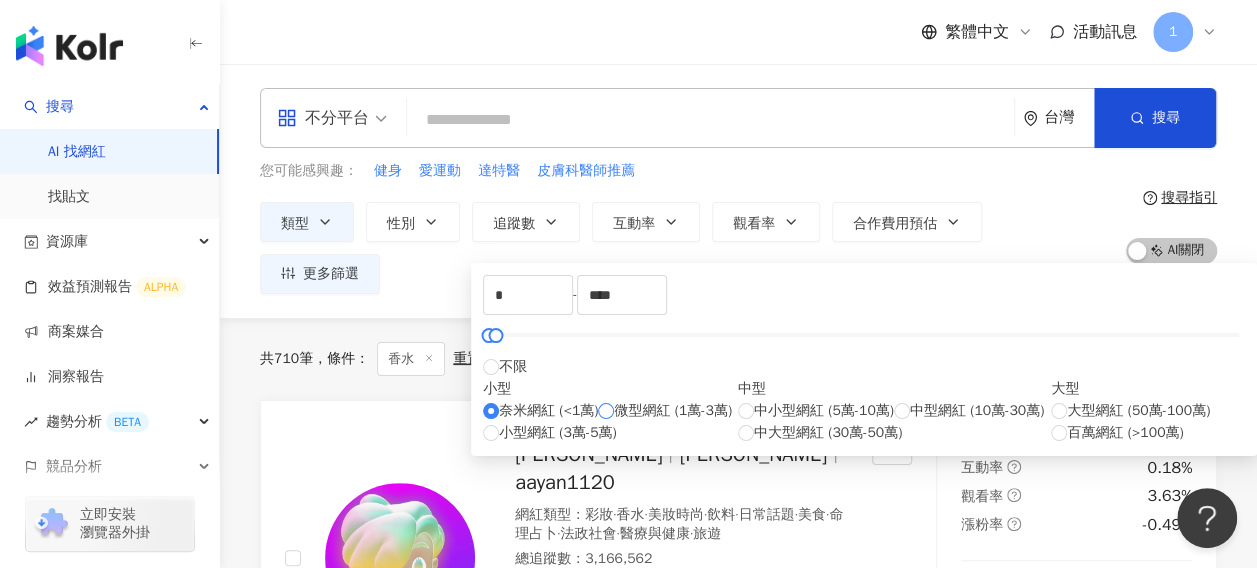 click on "微型網紅 (1萬-3萬)" at bounding box center (673, 411) 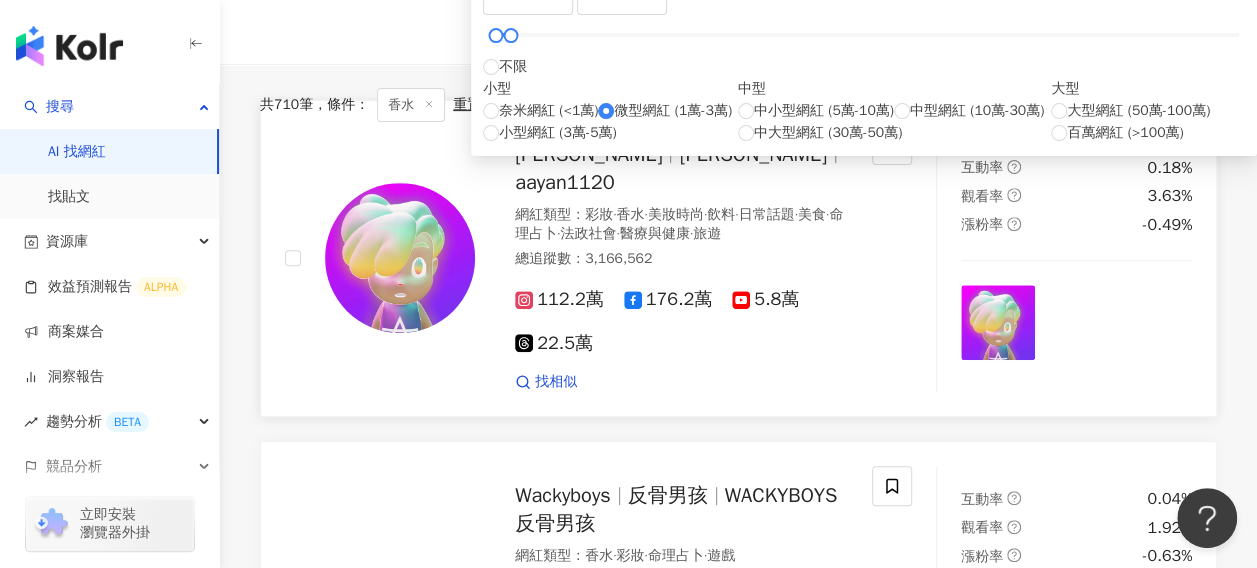 scroll, scrollTop: 0, scrollLeft: 0, axis: both 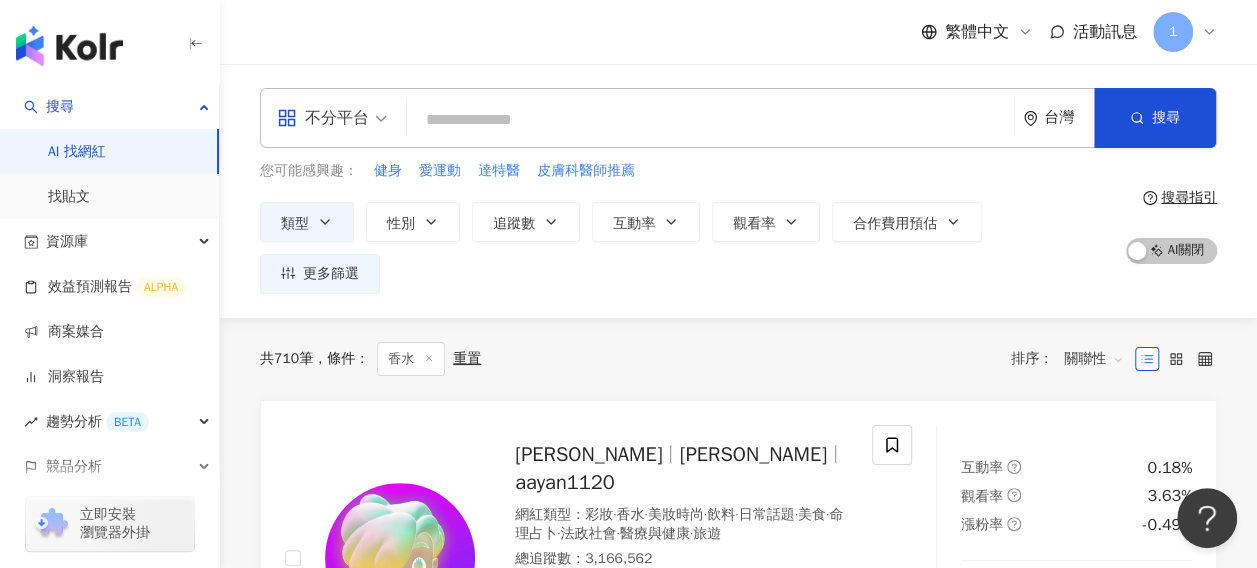 click on "共  710  筆 條件 ： 香水 重置 排序： 關聯性" at bounding box center [738, 359] 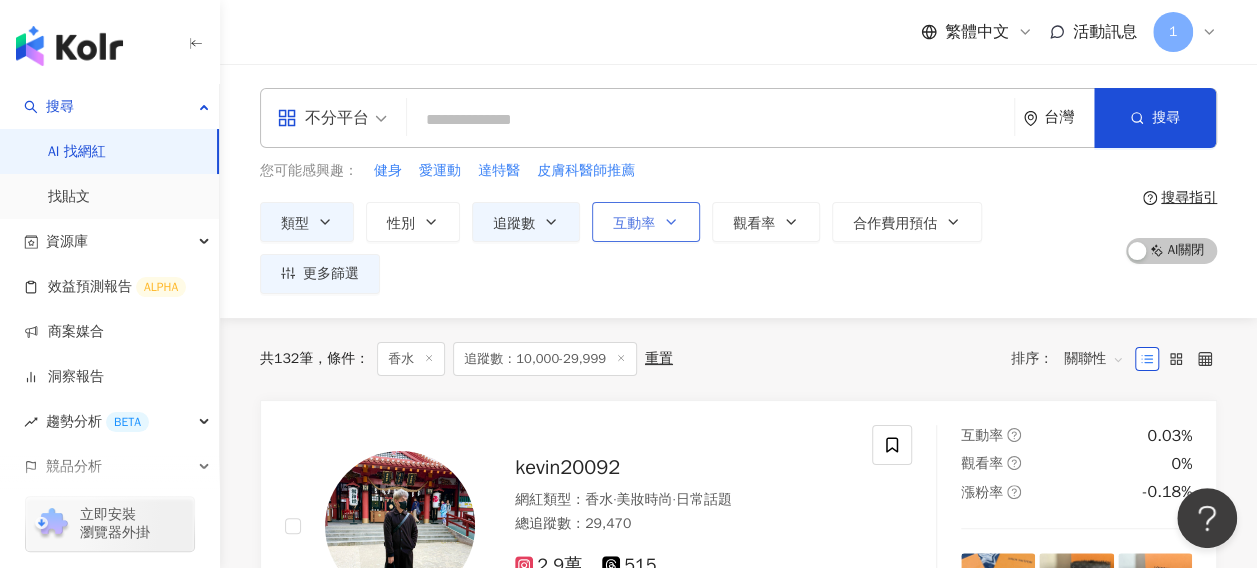 click on "互動率" at bounding box center (646, 222) 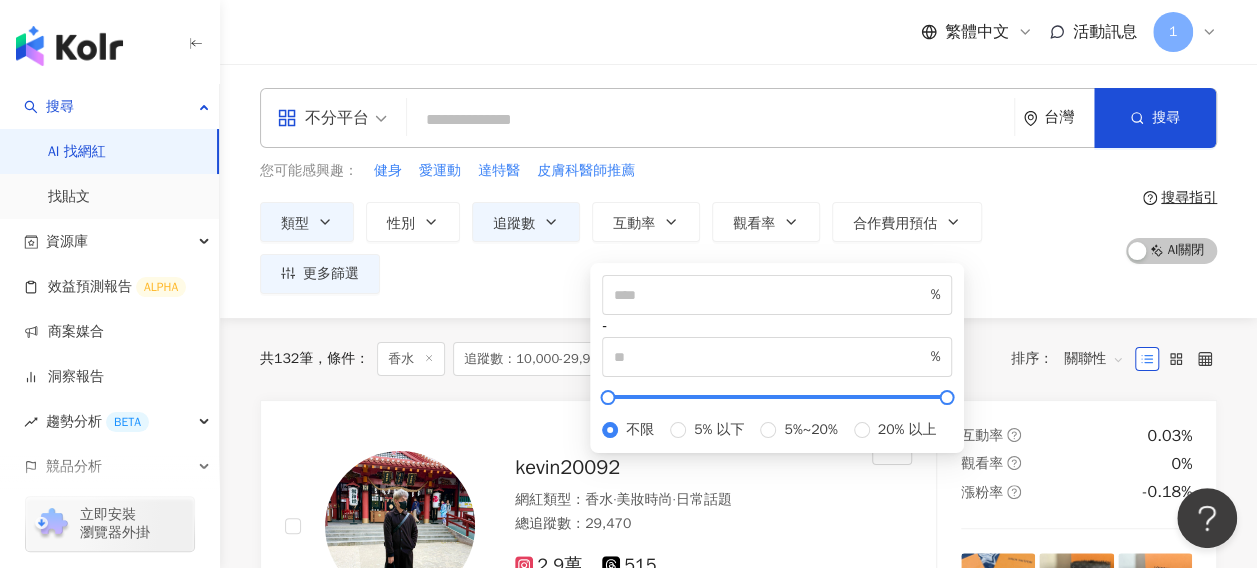 click on "不限 5% 以下 5%~20% 20% 以上" at bounding box center (777, 430) 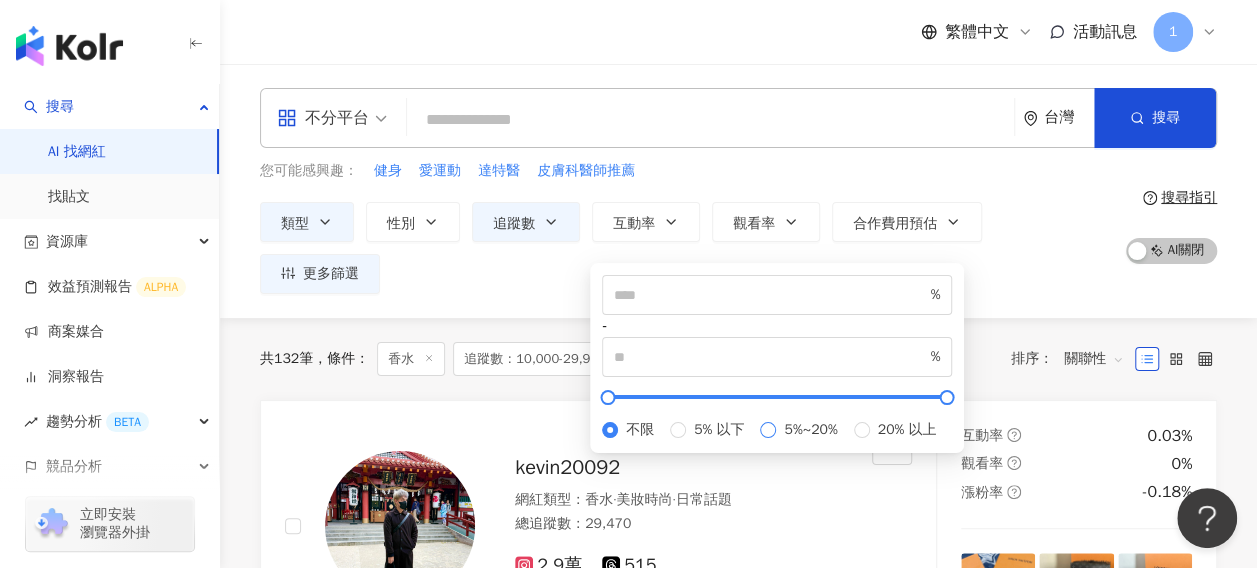 click on "5%~20%" at bounding box center (810, 430) 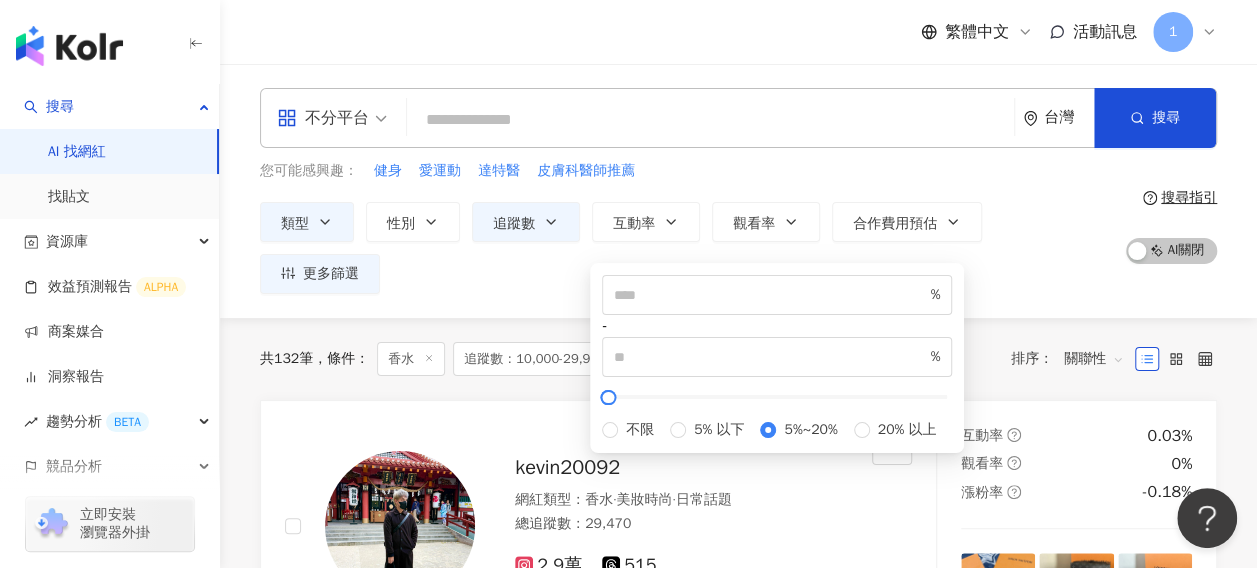 click on "共  132  筆 條件 ： 香水 追蹤數：10,000-29,999 重置 排序： 關聯性" at bounding box center [738, 359] 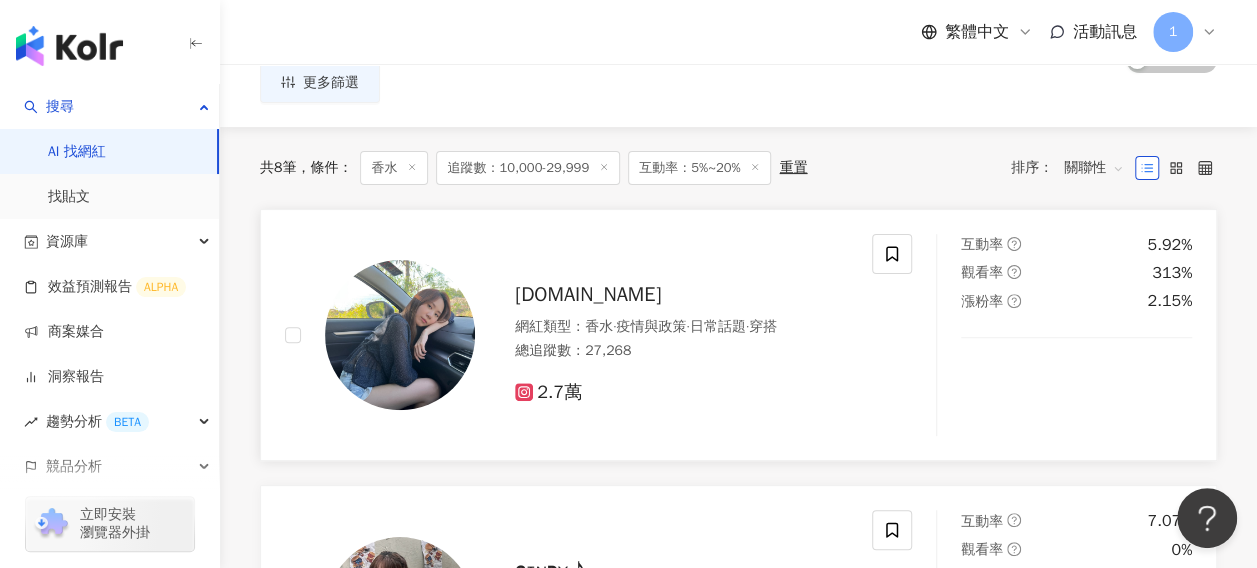 scroll, scrollTop: 0, scrollLeft: 0, axis: both 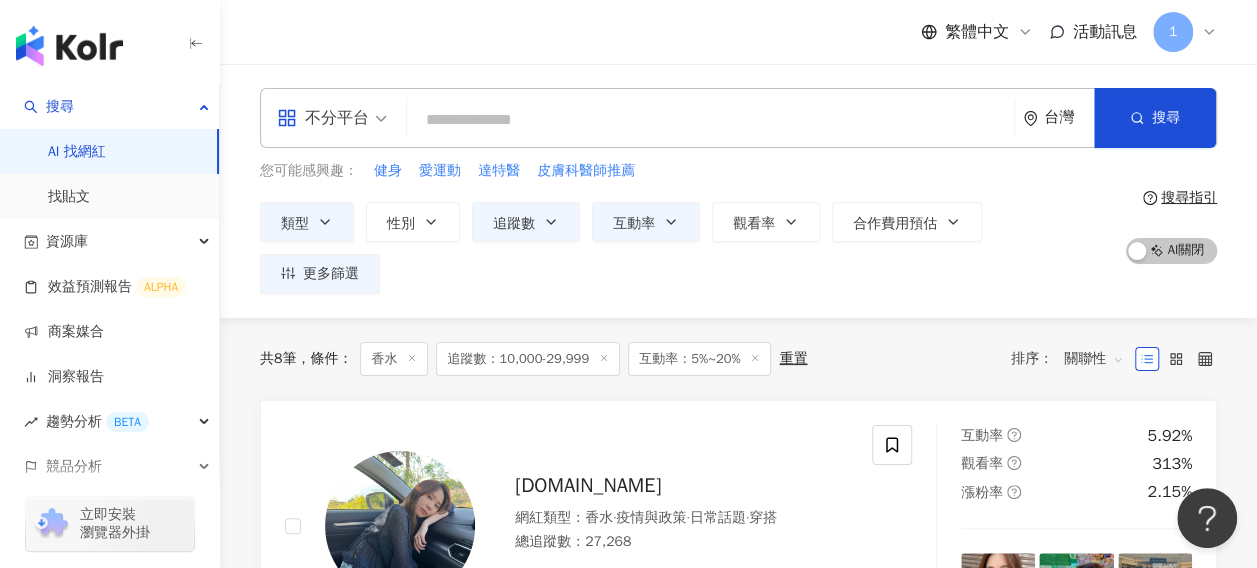 click 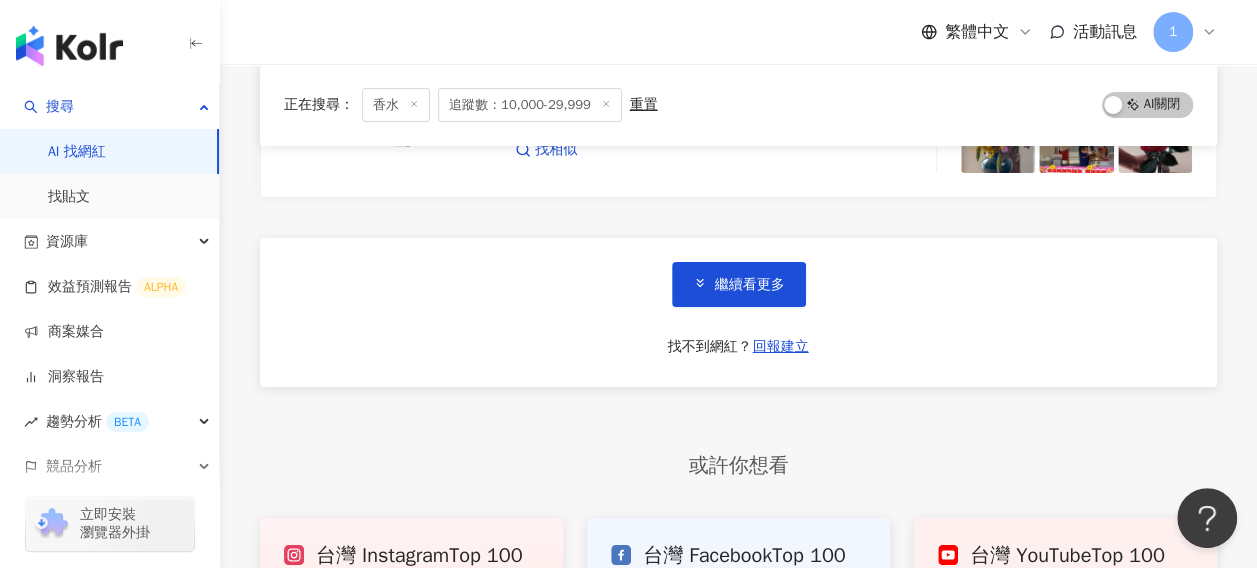 scroll, scrollTop: 3300, scrollLeft: 0, axis: vertical 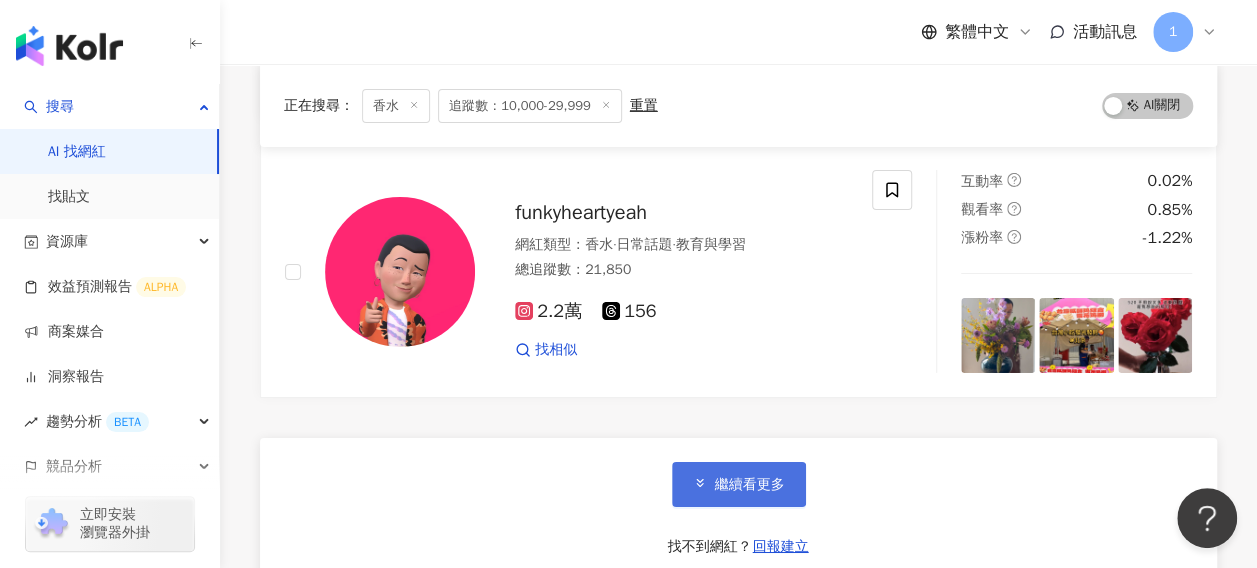 click on "繼續看更多" at bounding box center [739, 484] 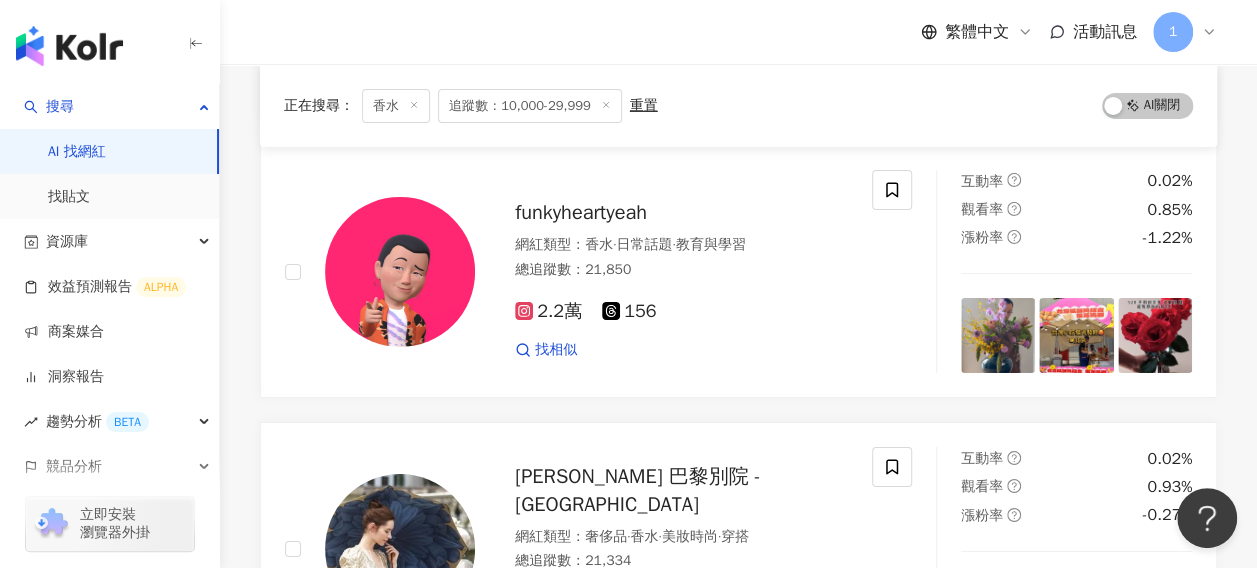 scroll, scrollTop: 3200, scrollLeft: 0, axis: vertical 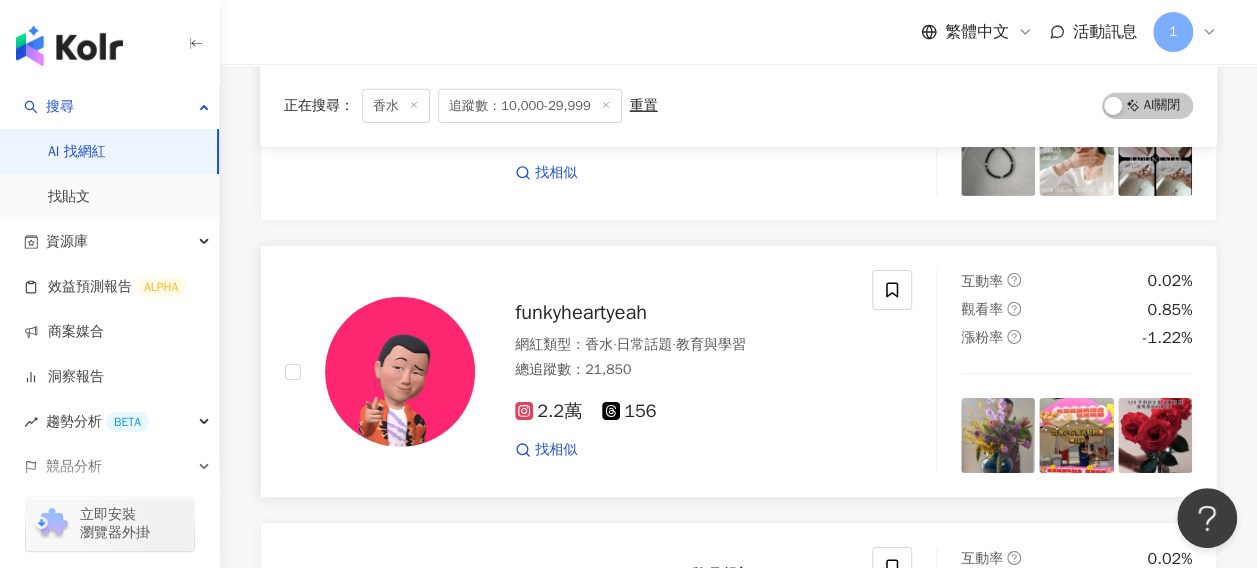 click on "funkyheartyeah" at bounding box center [581, 312] 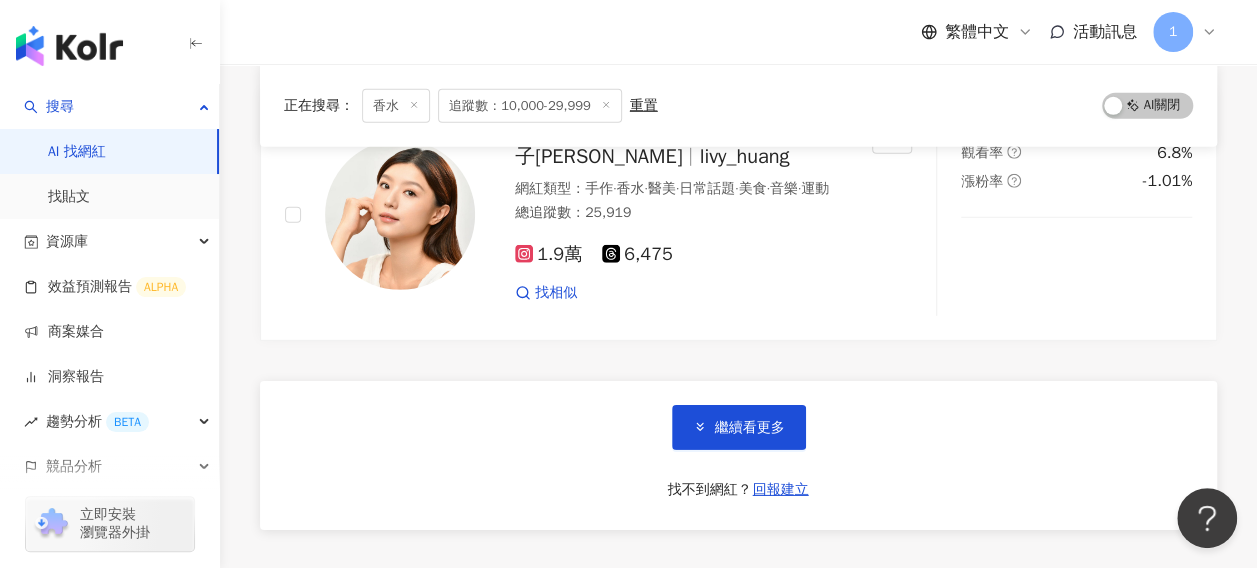 scroll, scrollTop: 6600, scrollLeft: 0, axis: vertical 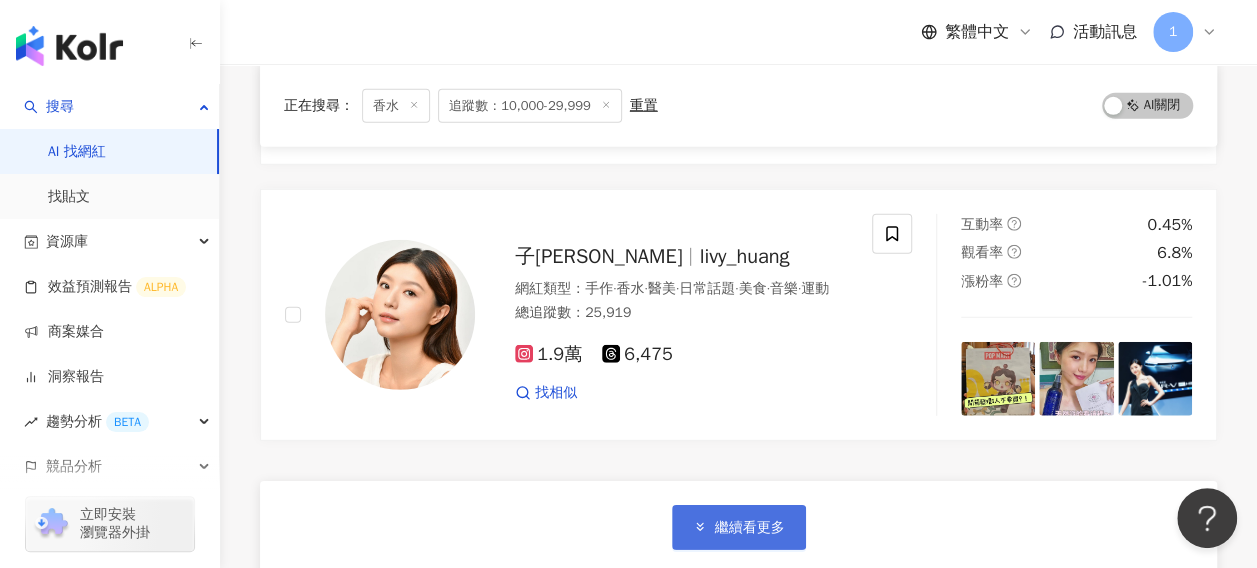 click on "繼續看更多" at bounding box center [750, 528] 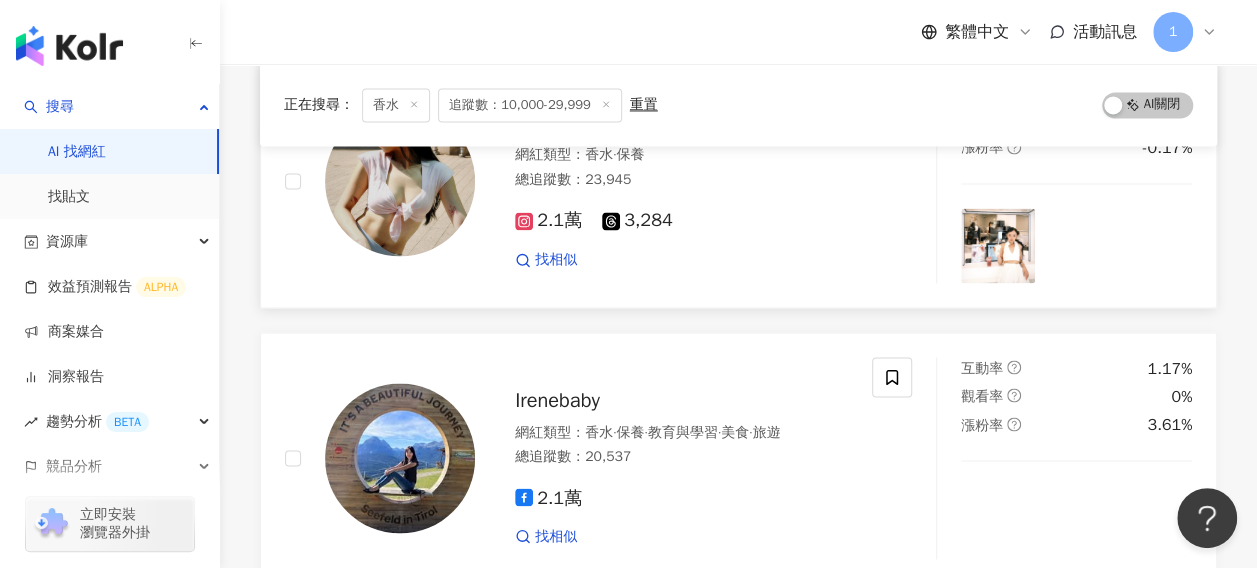 scroll, scrollTop: 5200, scrollLeft: 0, axis: vertical 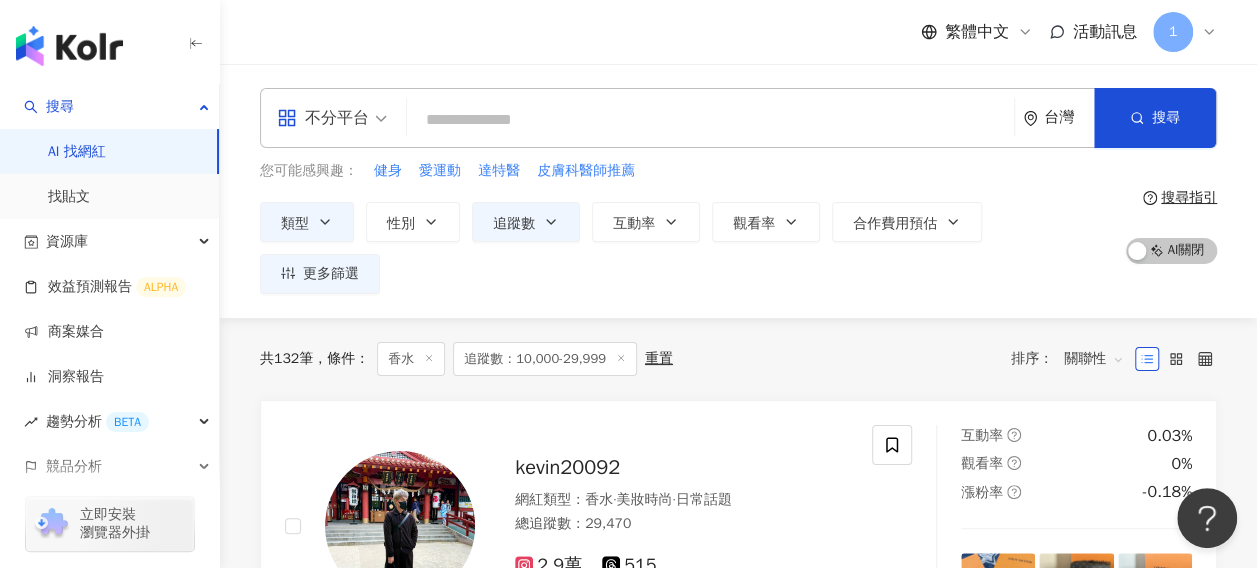 click at bounding box center [710, 120] 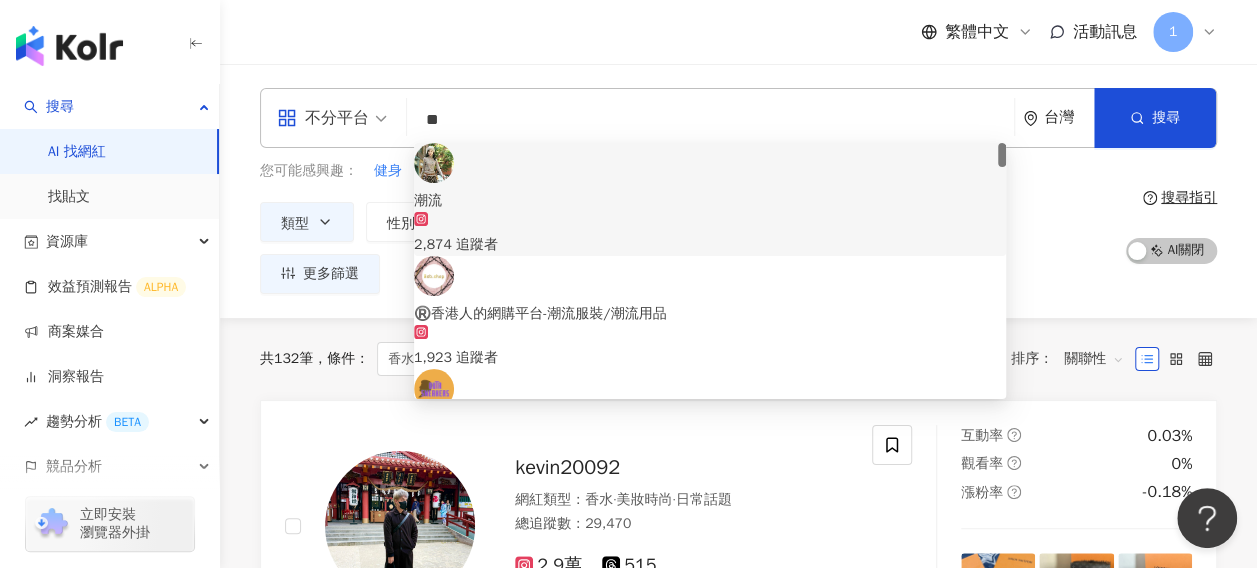 click on "不分平台" at bounding box center [323, 118] 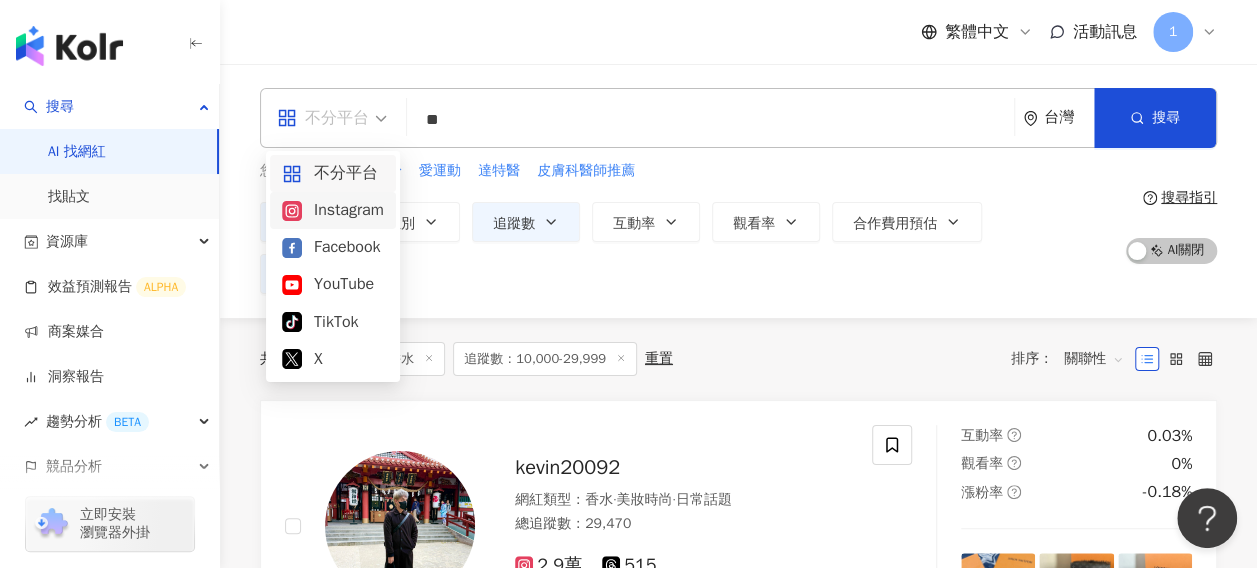 click on "Instagram" at bounding box center (333, 210) 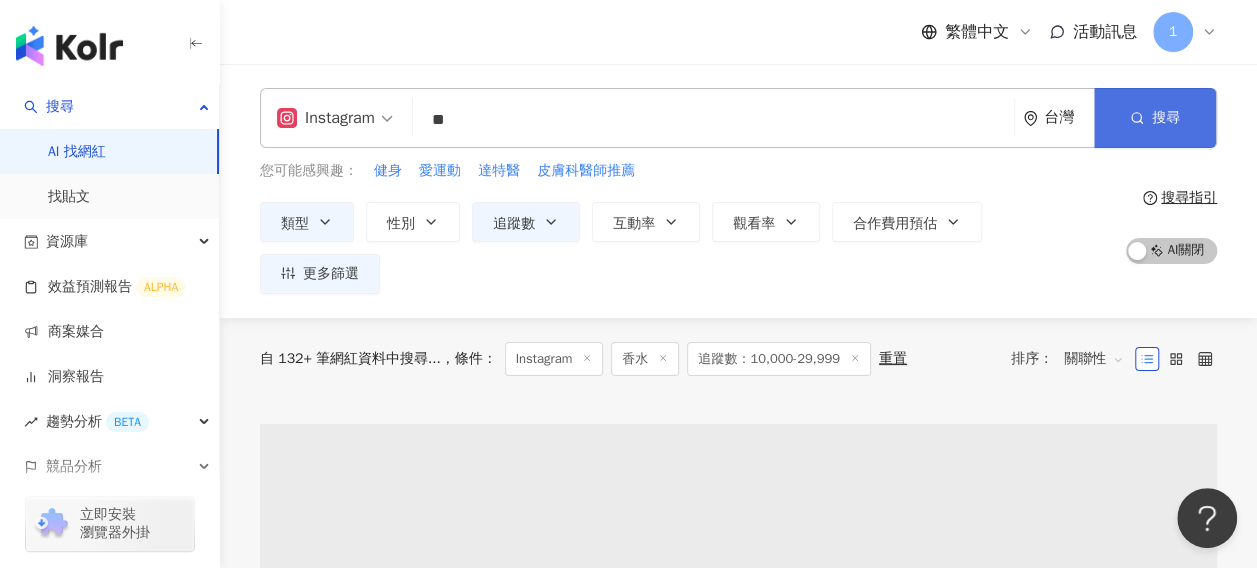 click at bounding box center [1137, 117] 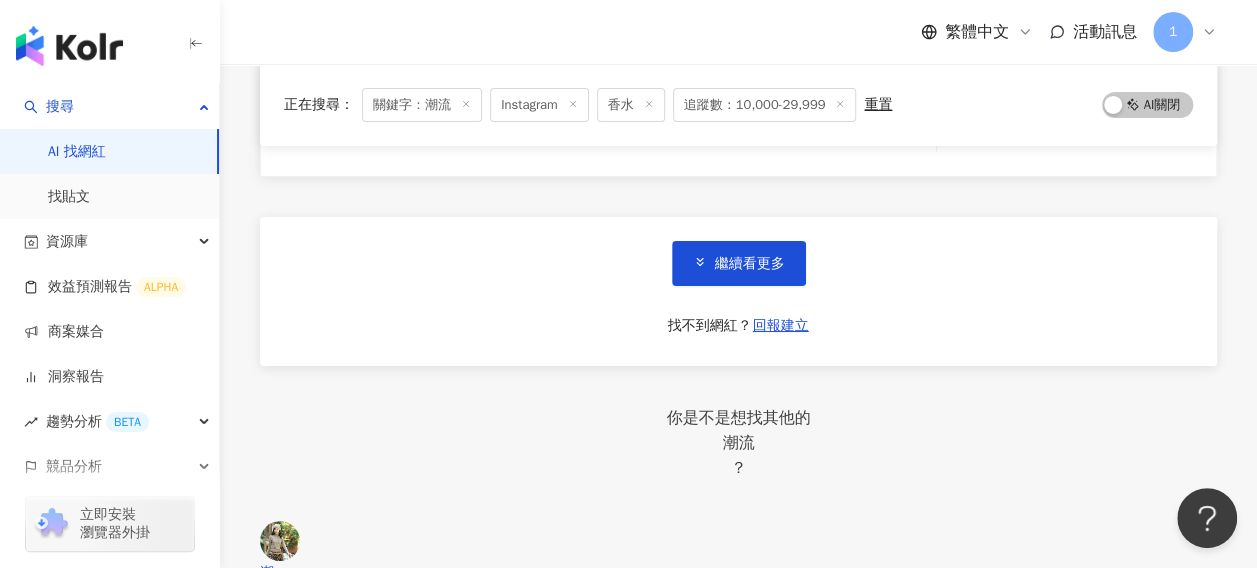 scroll, scrollTop: 3400, scrollLeft: 0, axis: vertical 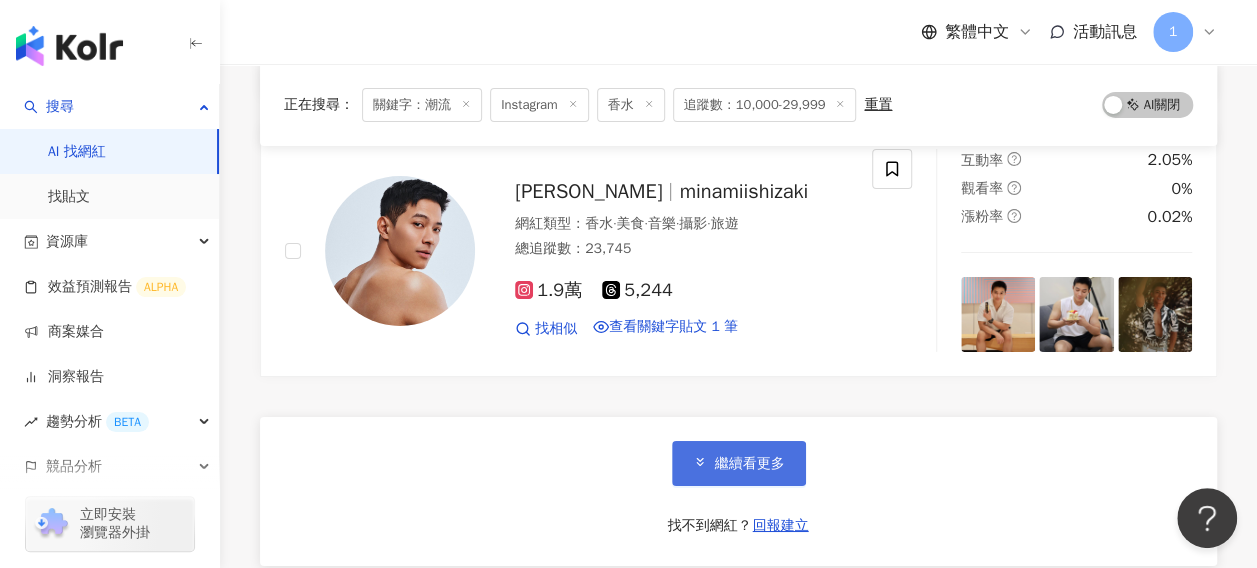 click on "繼續看更多" at bounding box center [750, 464] 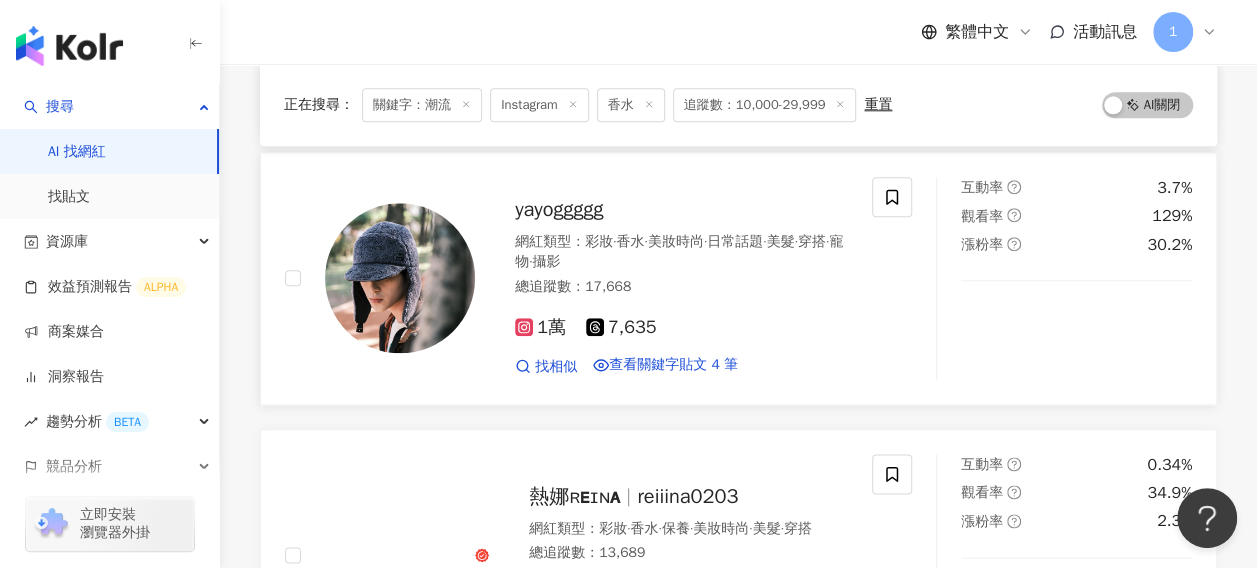 scroll, scrollTop: 4700, scrollLeft: 0, axis: vertical 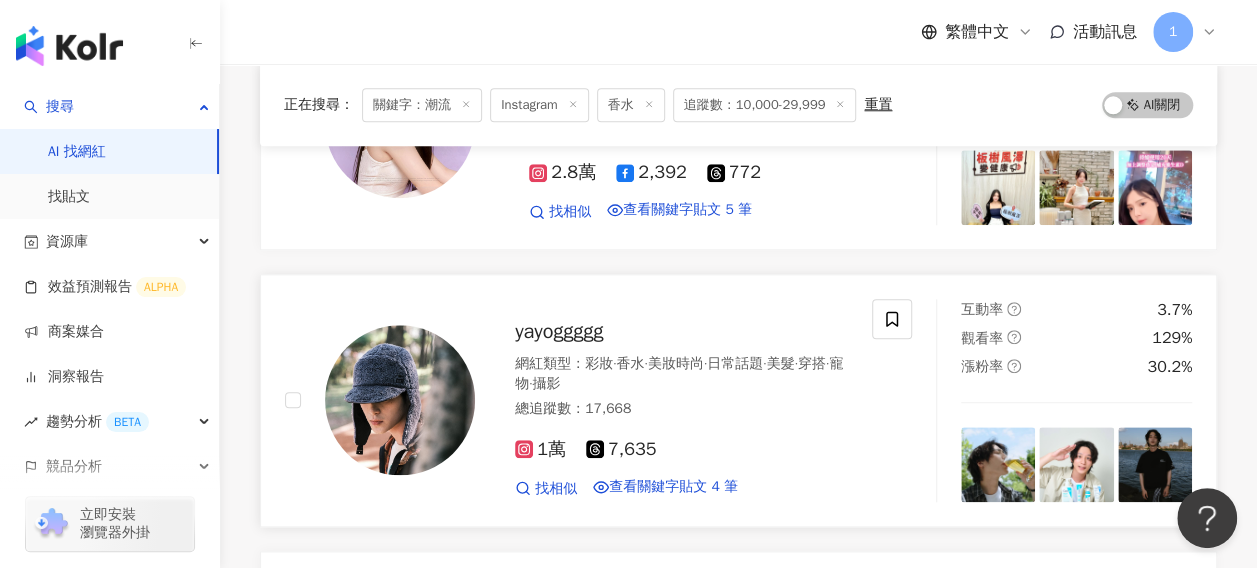 click on "yayoggggg" at bounding box center [681, 332] 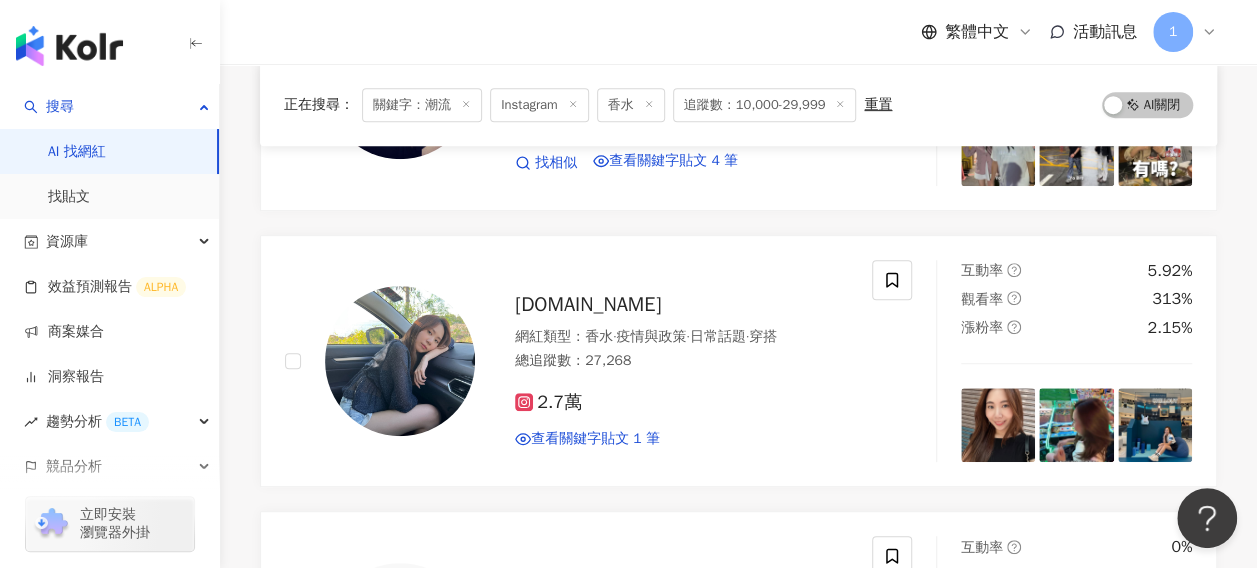 scroll, scrollTop: 0, scrollLeft: 0, axis: both 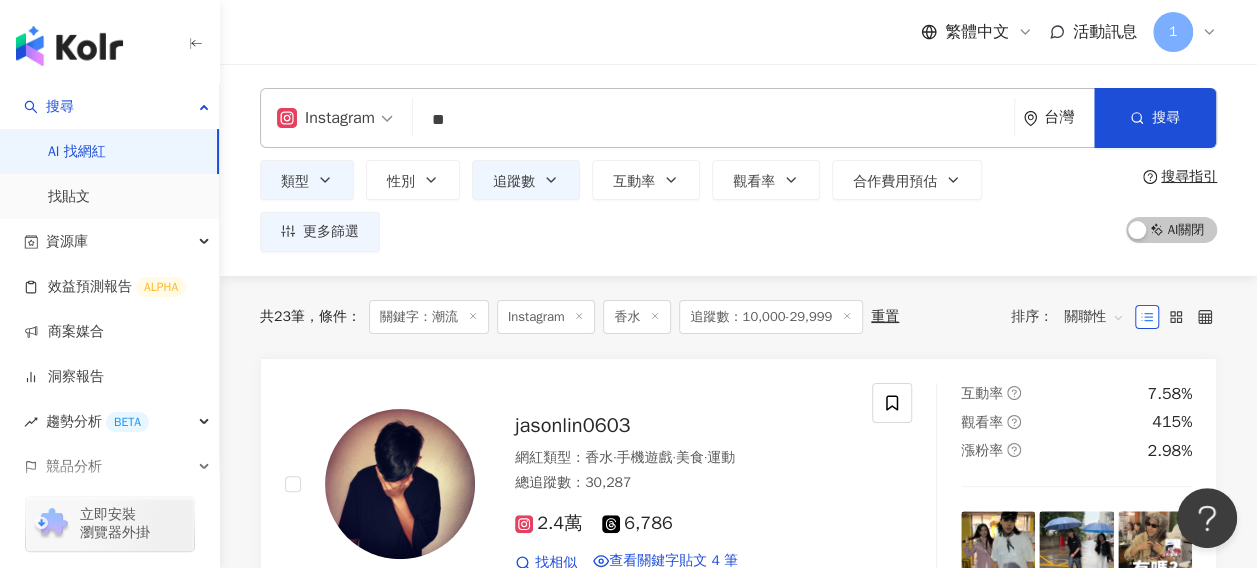 click on "**" at bounding box center (713, 120) 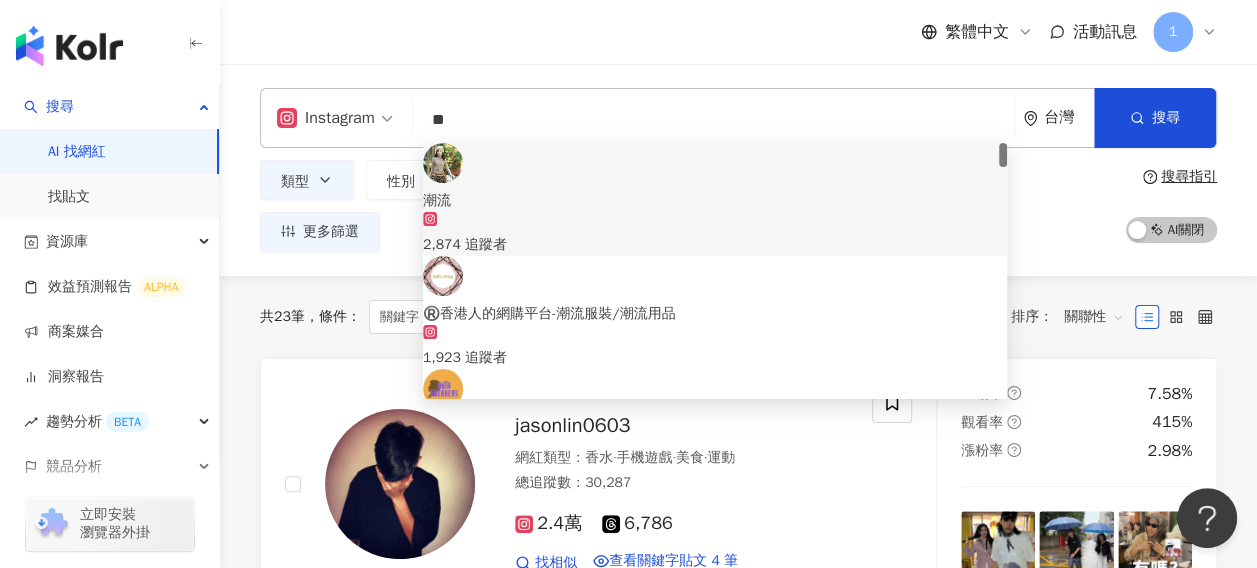 type on "*" 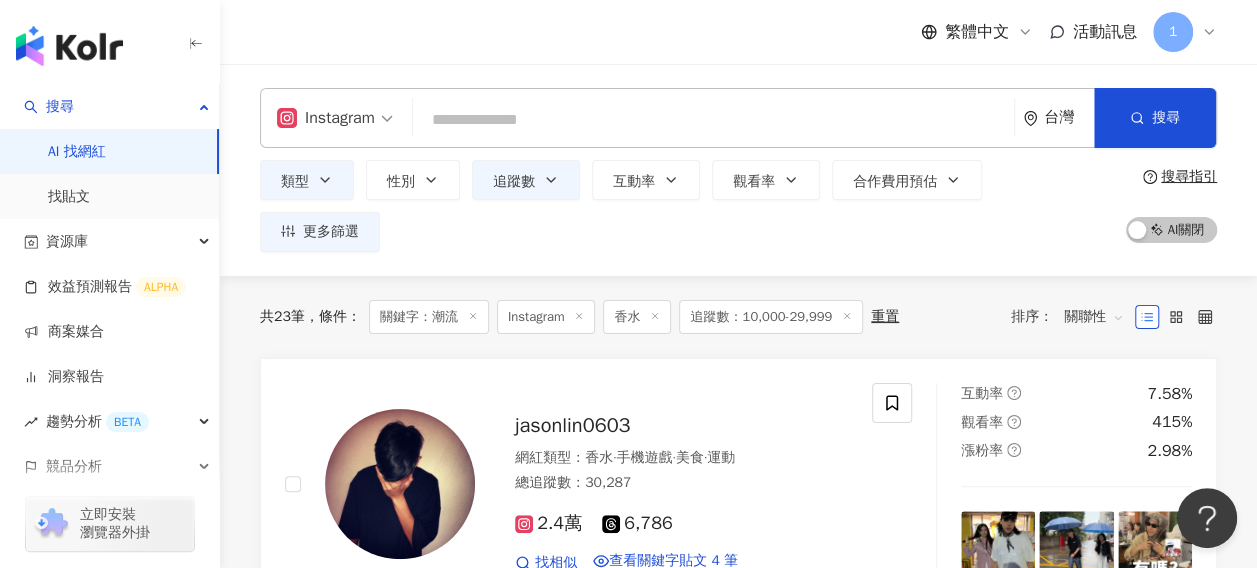 type 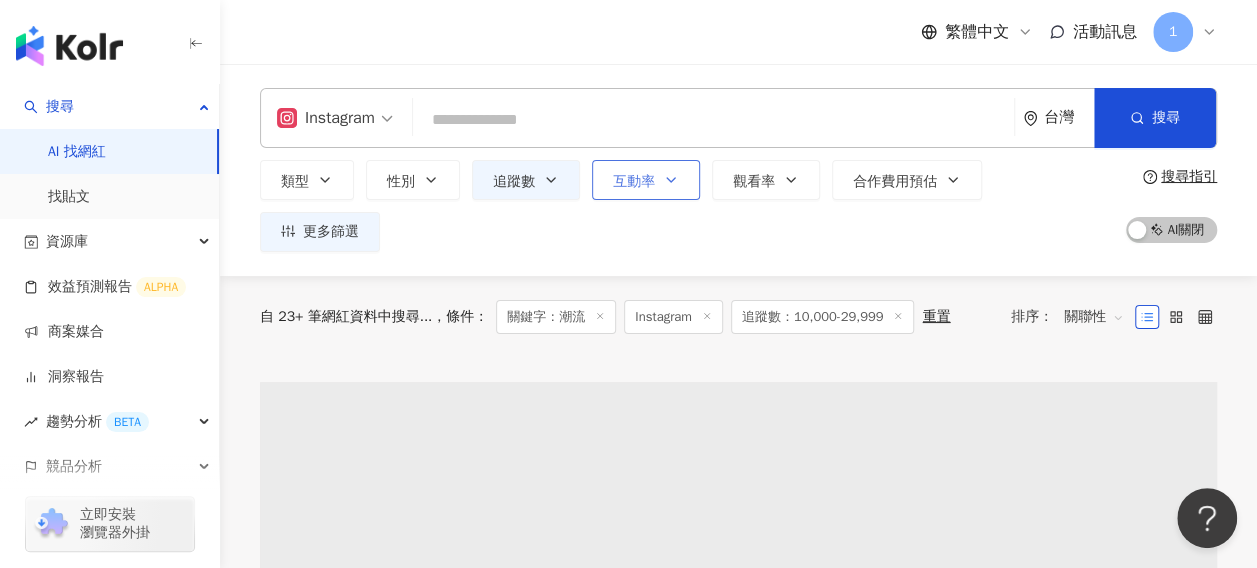 click on "互動率" at bounding box center (646, 180) 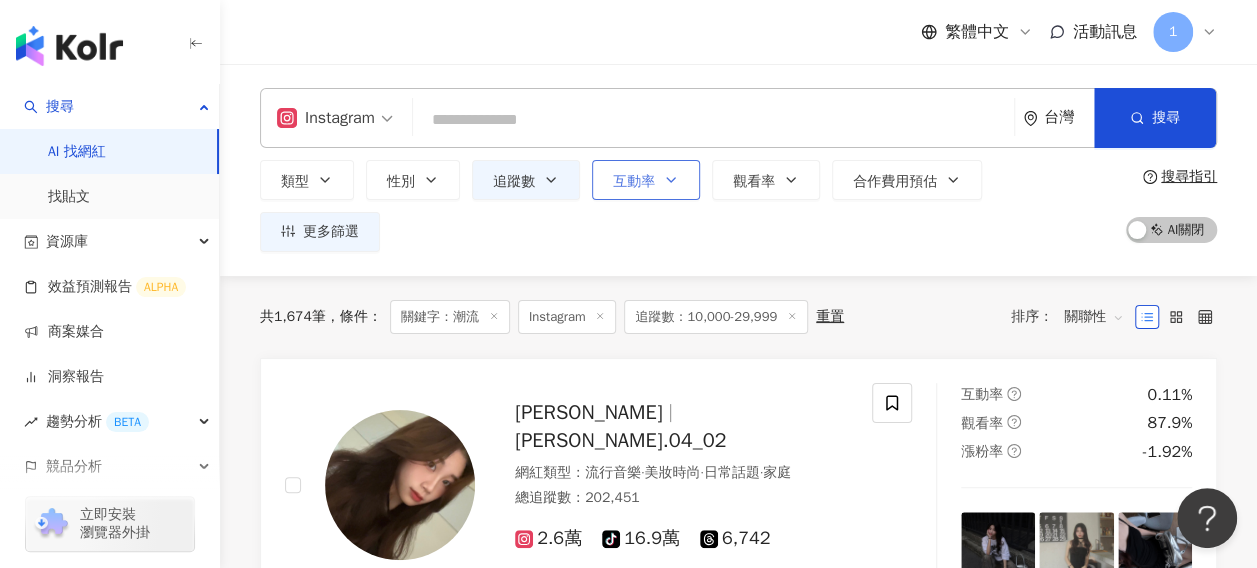 type 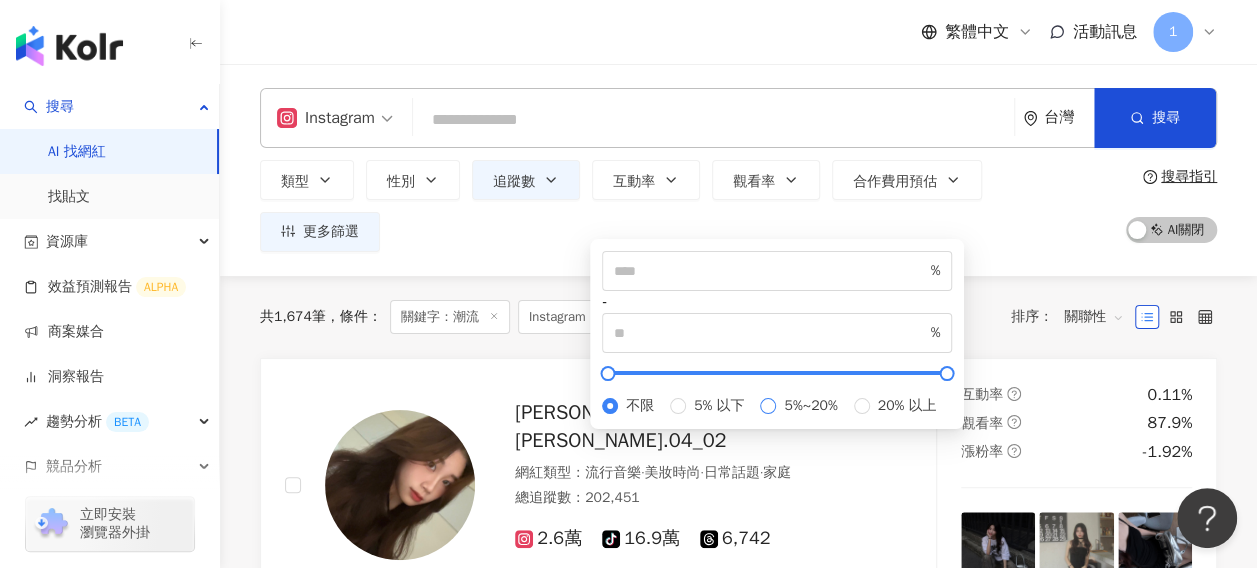 click on "5%~20%" at bounding box center (810, 406) 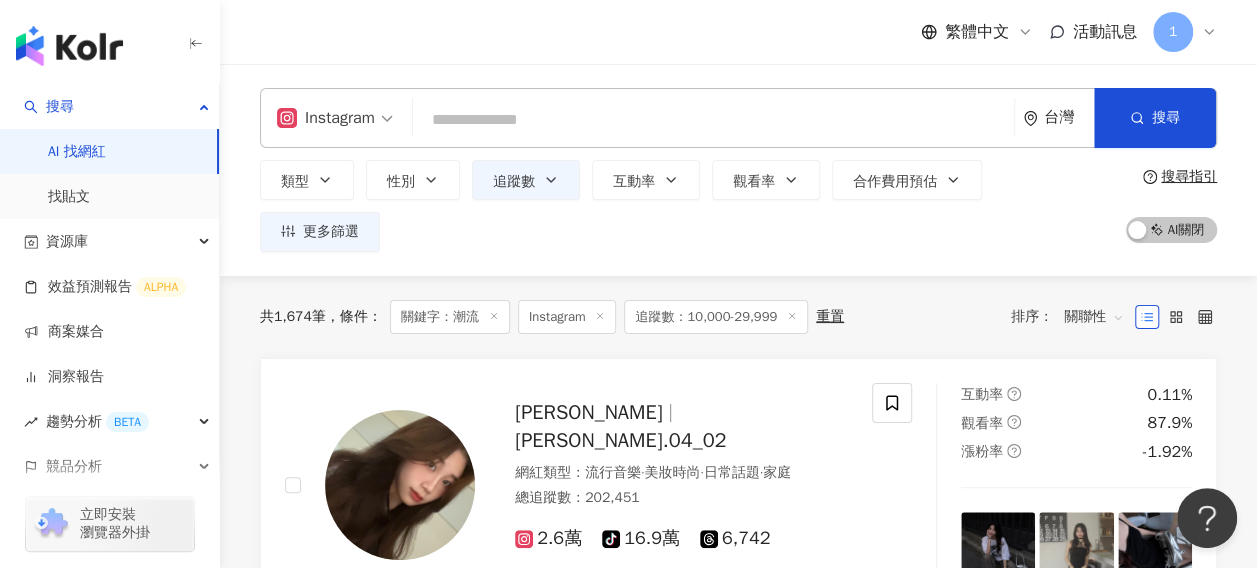 click on "共  1,674  筆 條件 ： 關鍵字：潮流 Instagram 追蹤數：10,000-29,999 重置 排序： 關聯性" at bounding box center [738, 317] 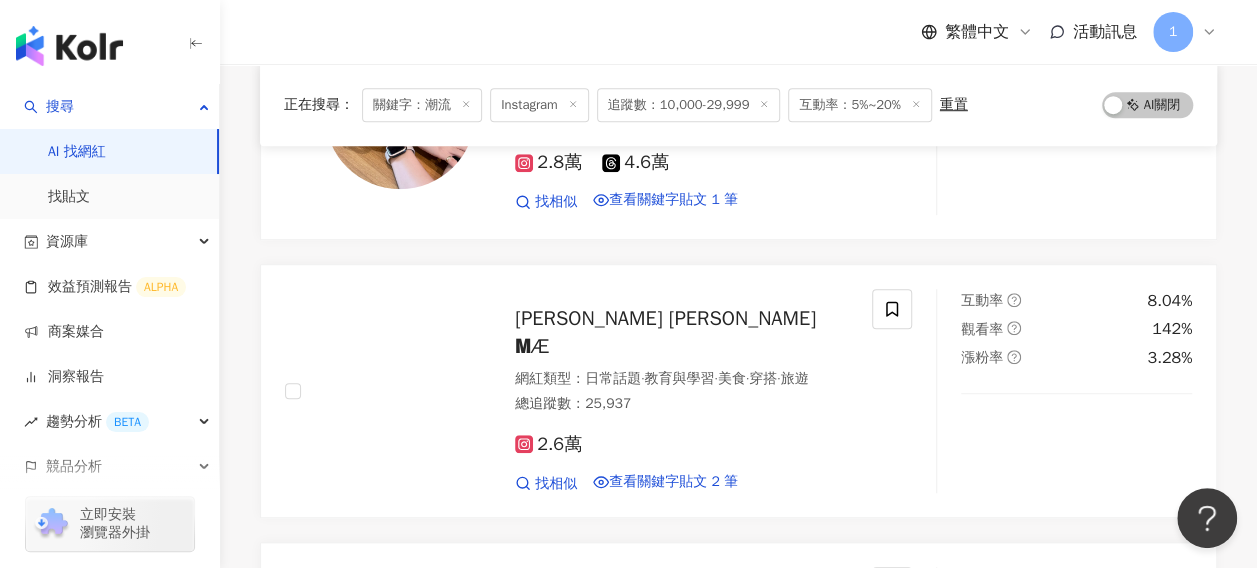 scroll, scrollTop: 700, scrollLeft: 0, axis: vertical 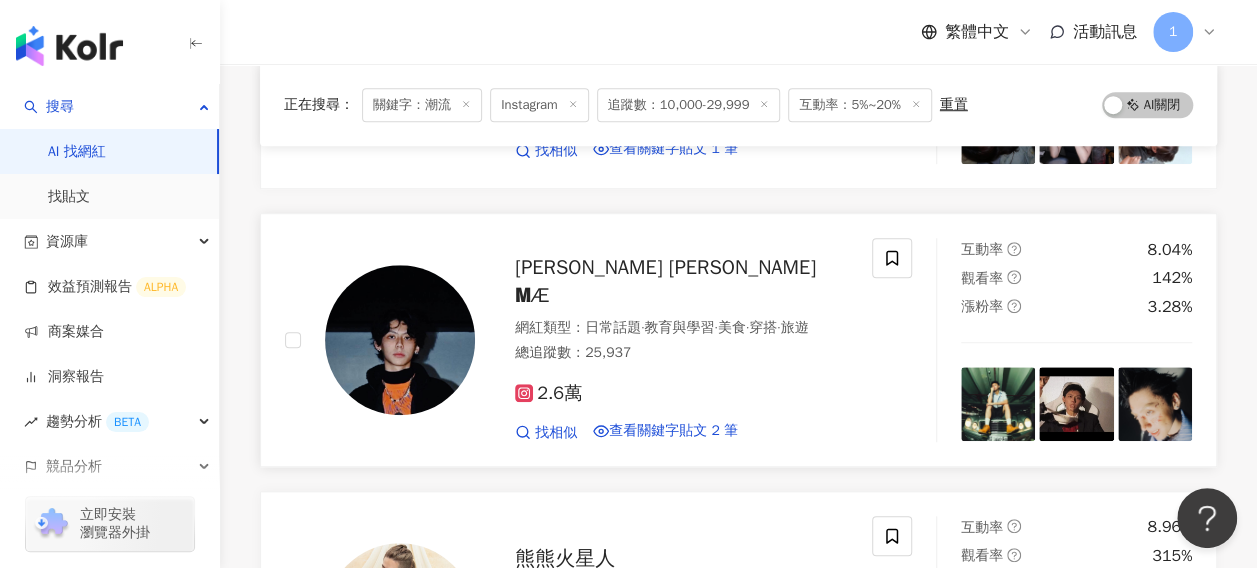 click on "[PERSON_NAME] [PERSON_NAME] 𝗠Æ" at bounding box center [665, 281] 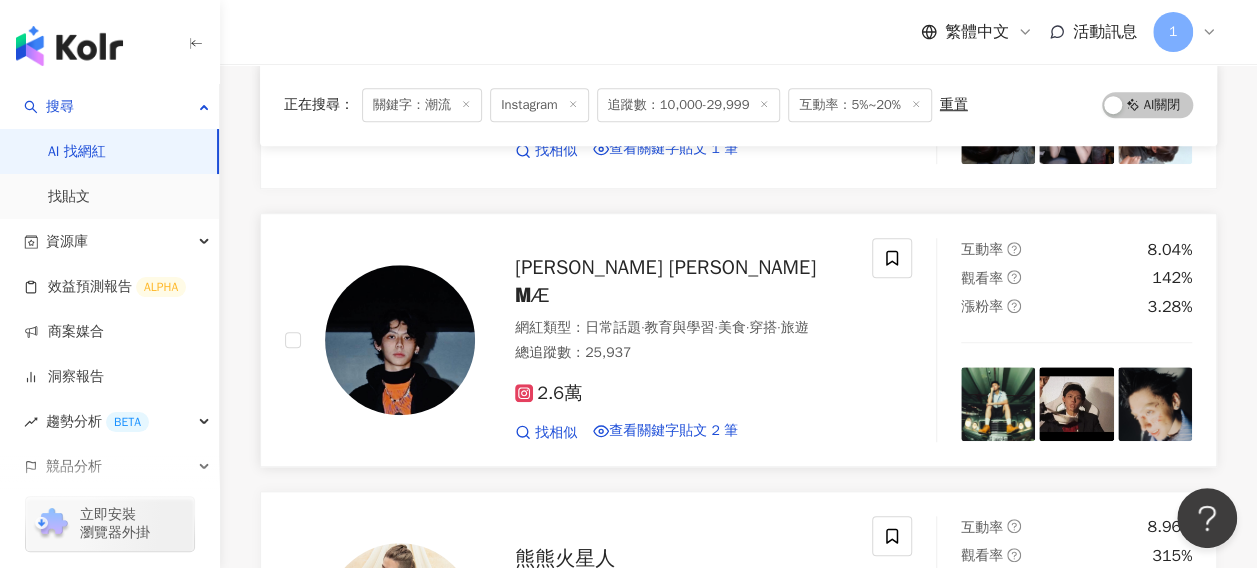click 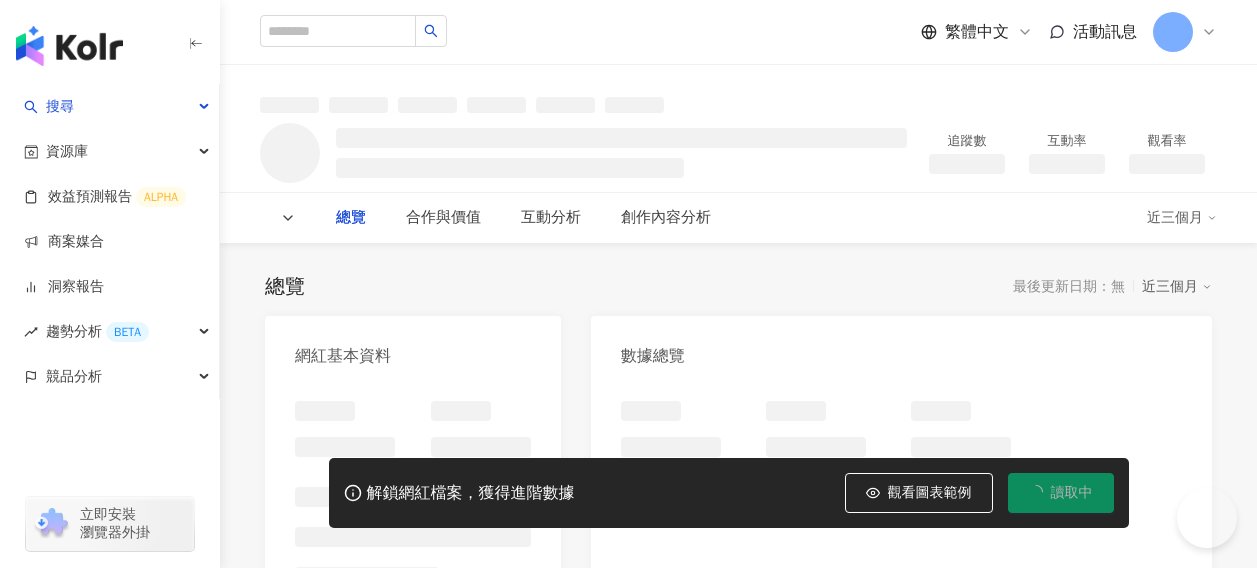 scroll, scrollTop: 0, scrollLeft: 0, axis: both 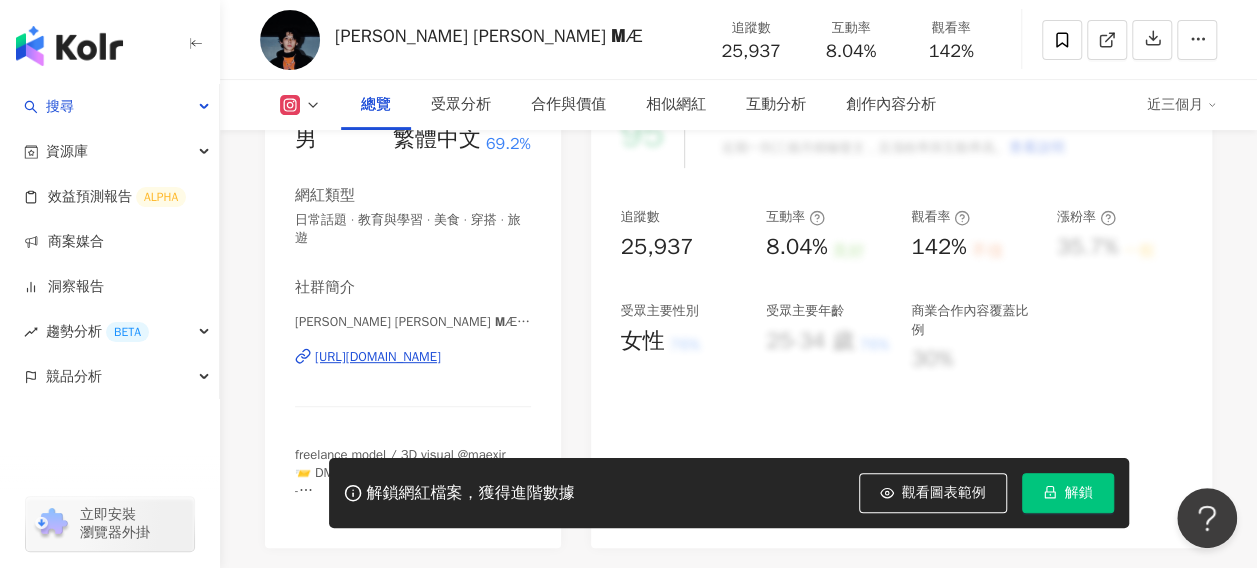 click on "[URL][DOMAIN_NAME]" at bounding box center [378, 357] 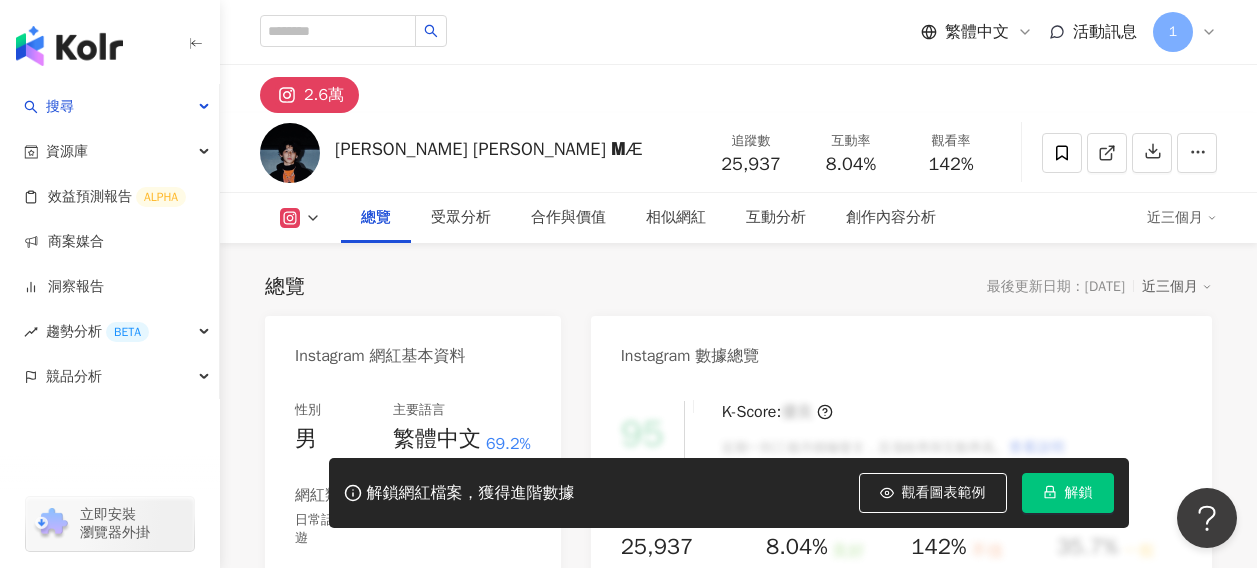 scroll, scrollTop: 300, scrollLeft: 0, axis: vertical 